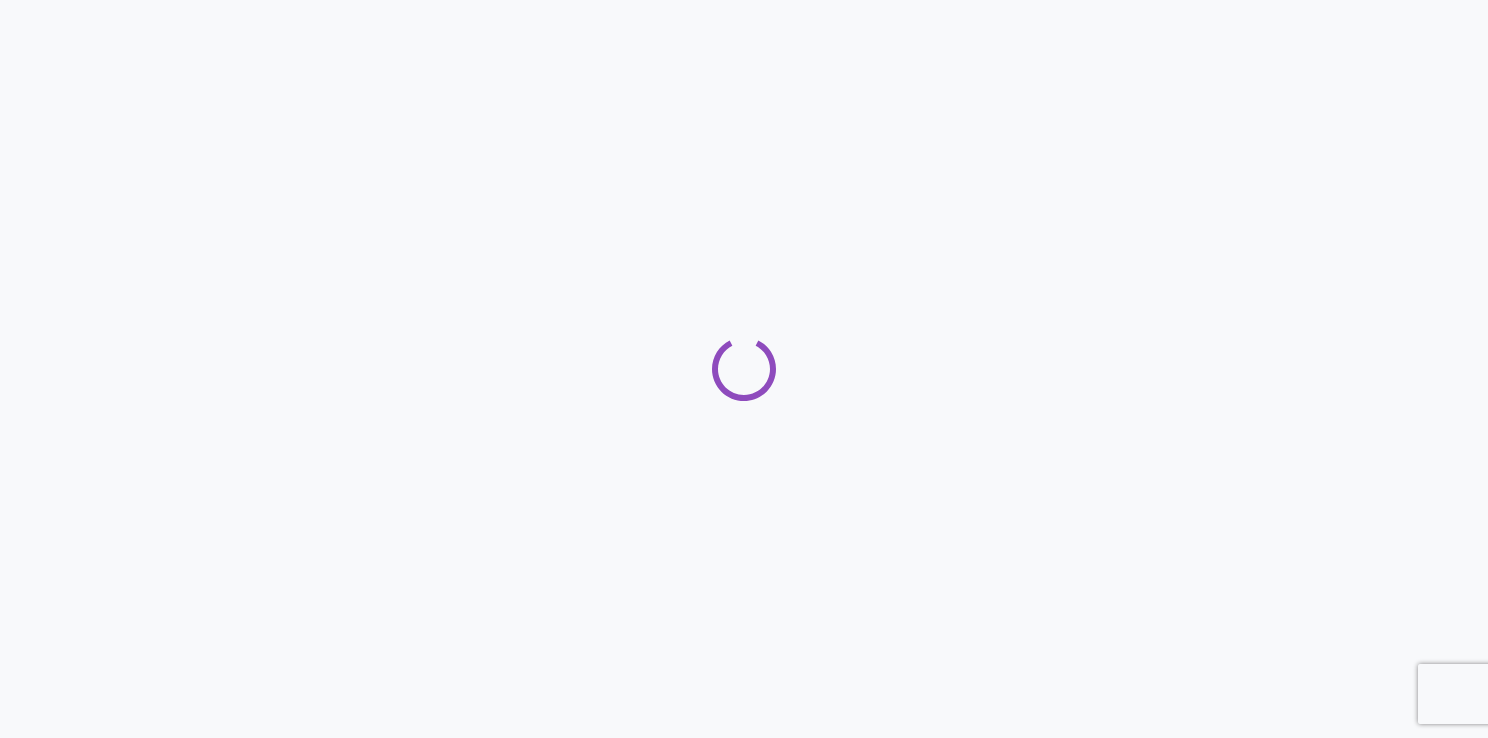 scroll, scrollTop: 0, scrollLeft: 0, axis: both 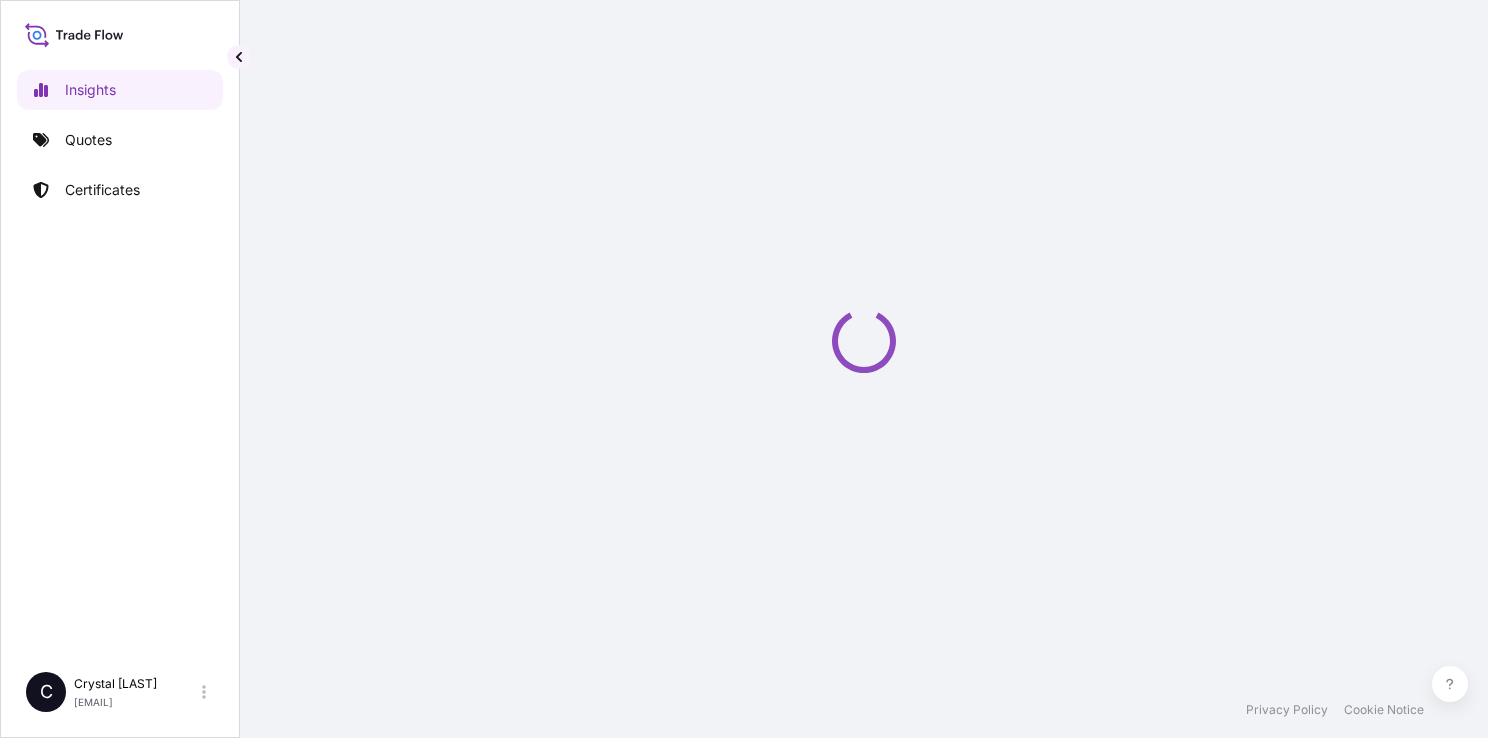 select on "2025" 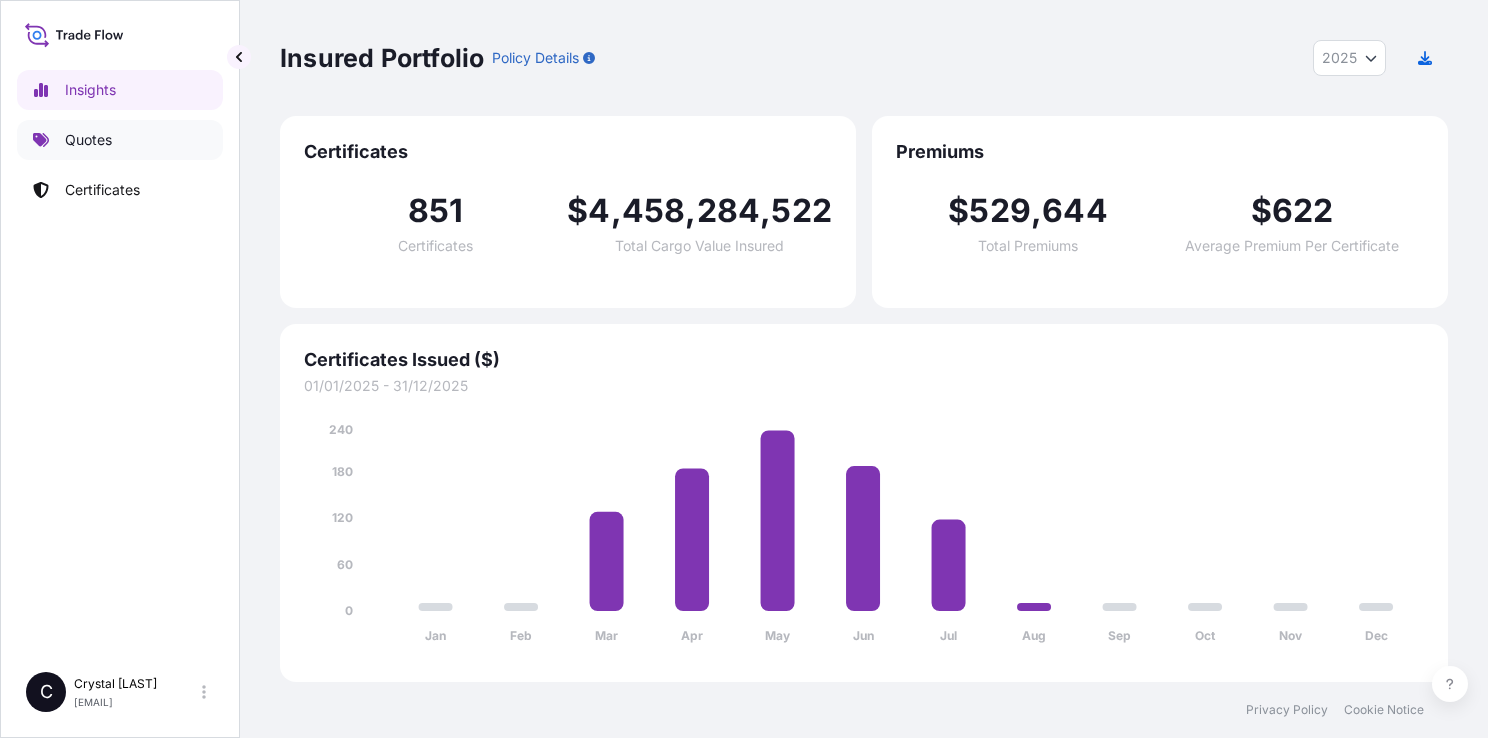 click on "Quotes" at bounding box center [120, 140] 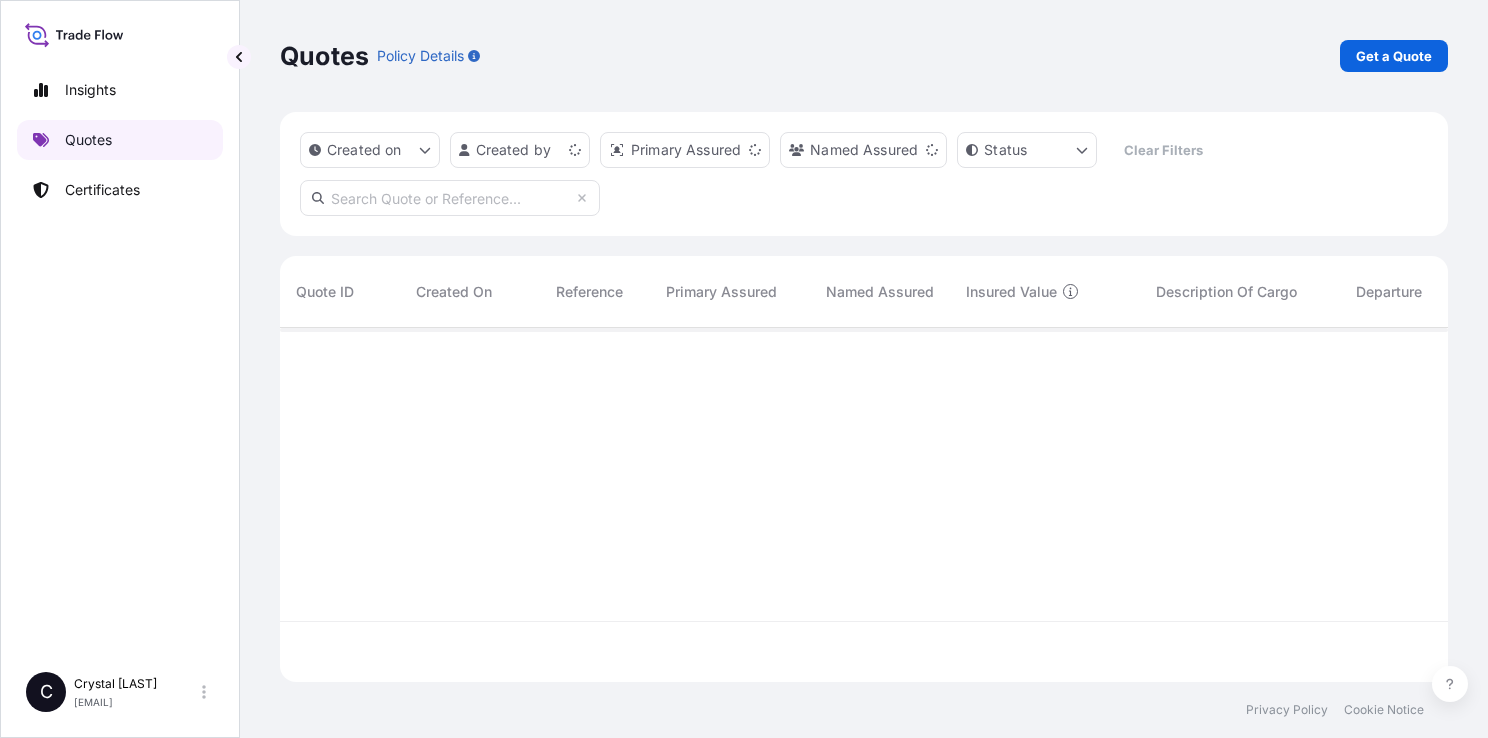 scroll, scrollTop: 16, scrollLeft: 16, axis: both 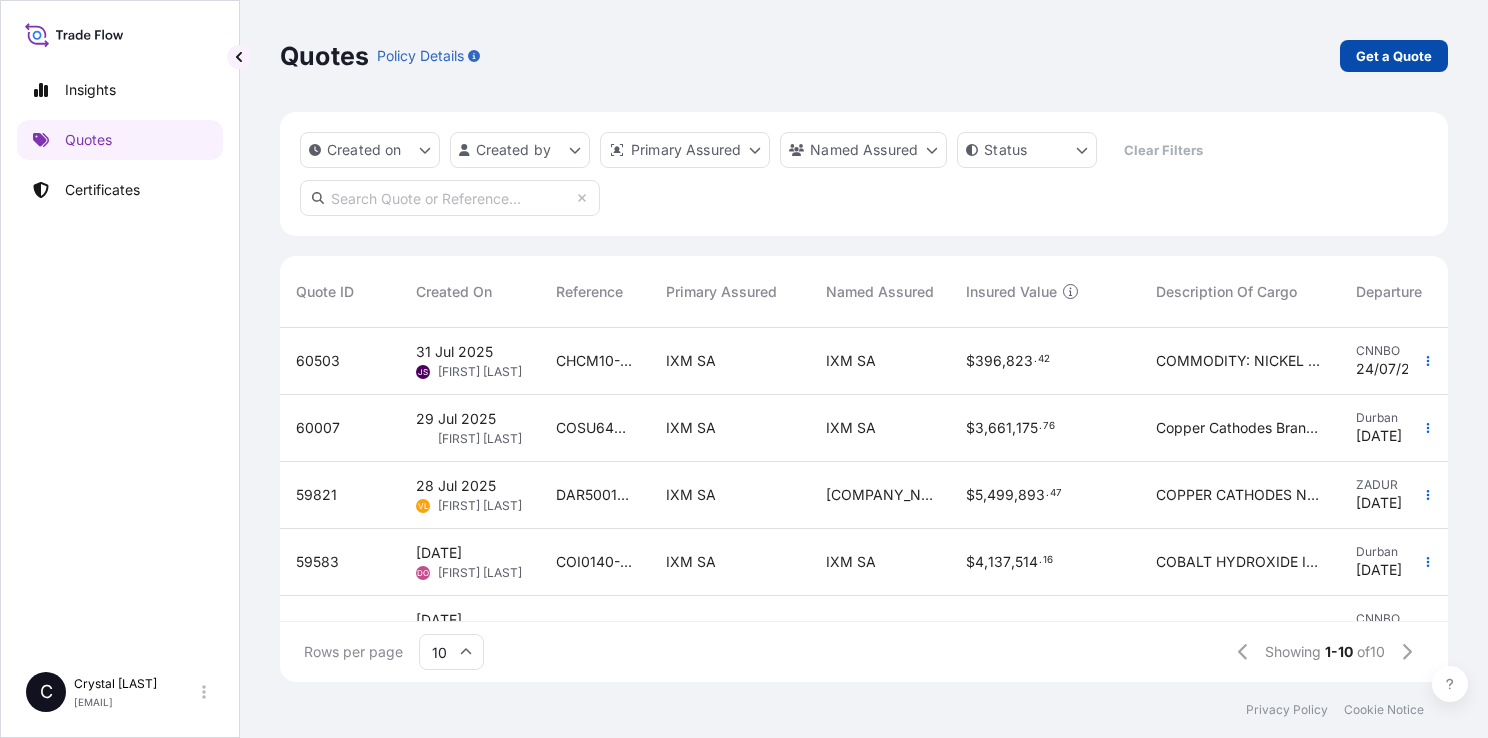 click on "Get a Quote" at bounding box center (1394, 56) 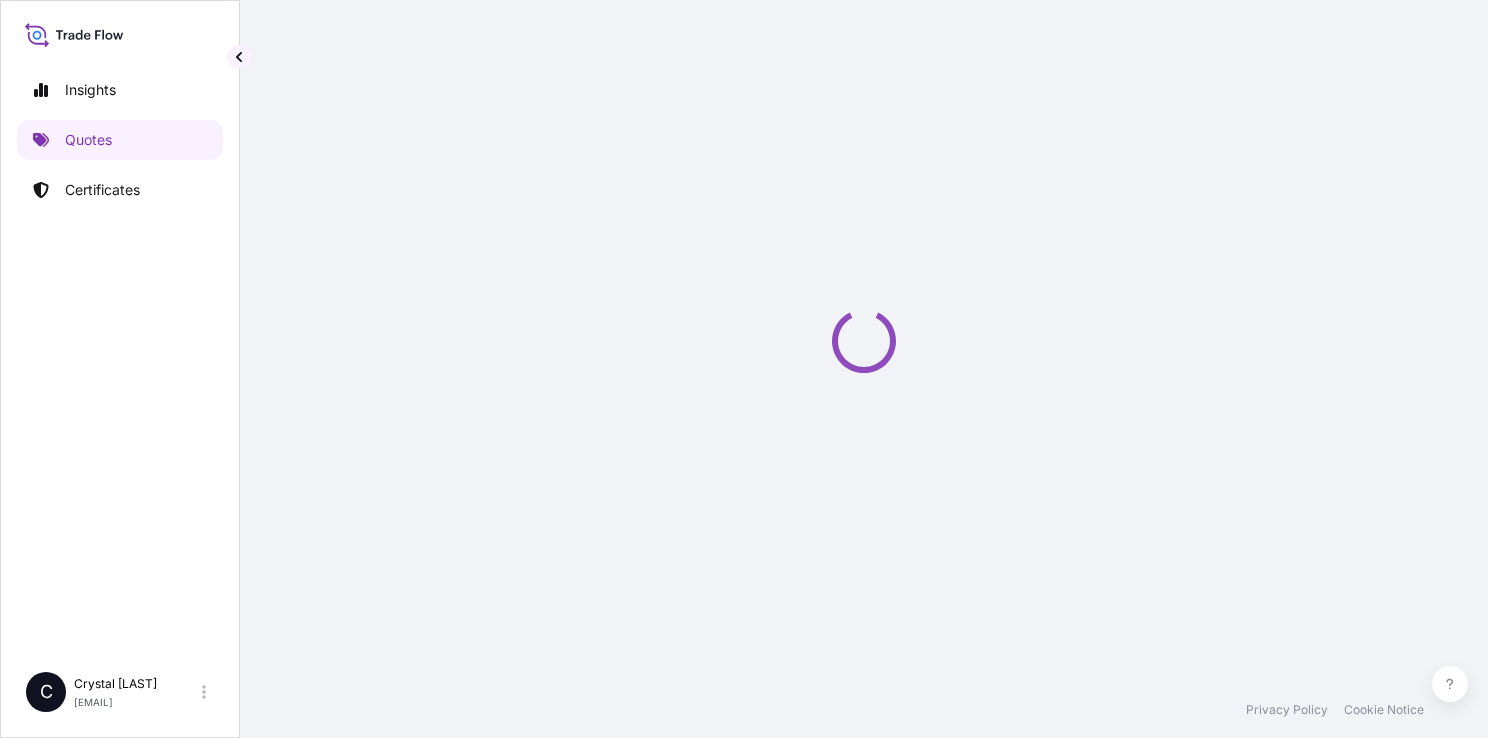 scroll, scrollTop: 32, scrollLeft: 0, axis: vertical 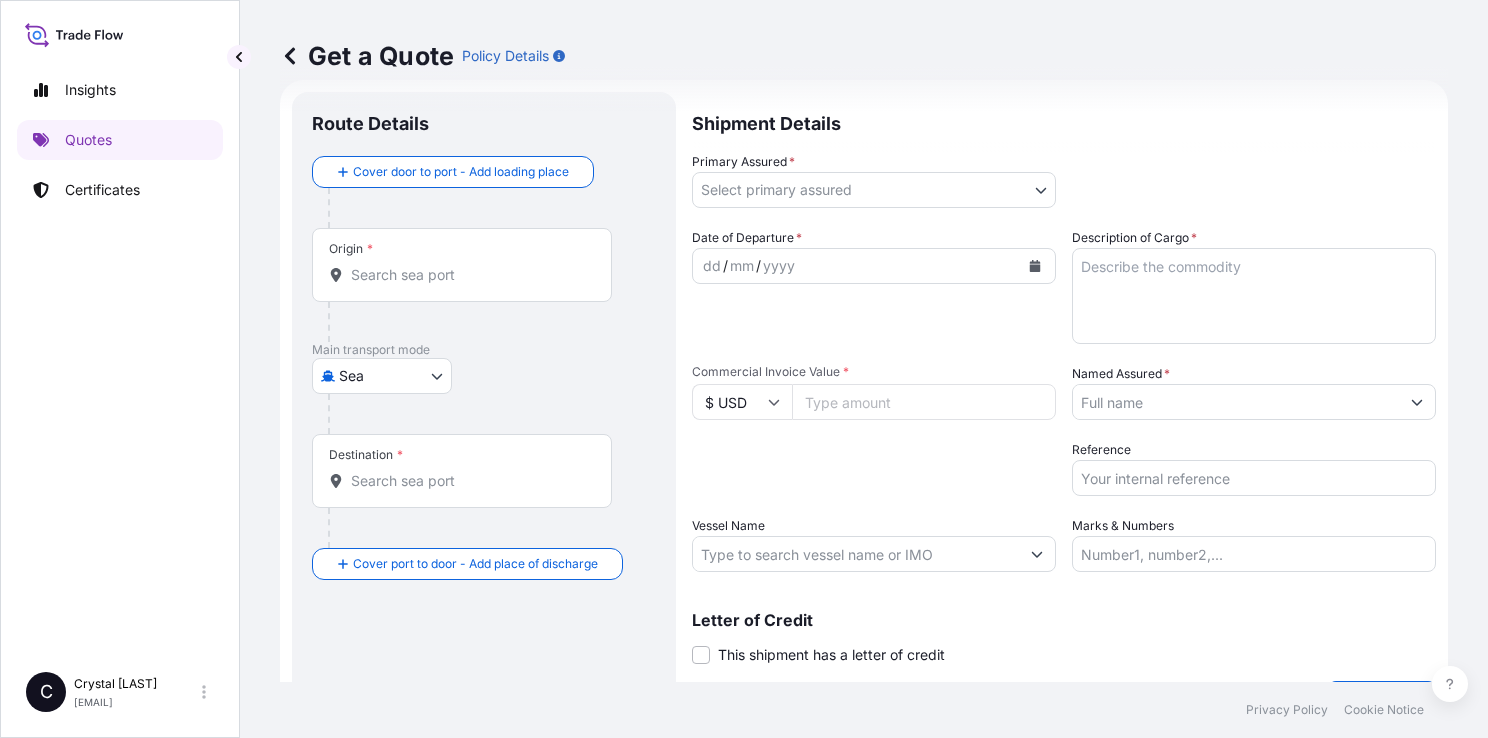 click on "Origin *" at bounding box center (469, 275) 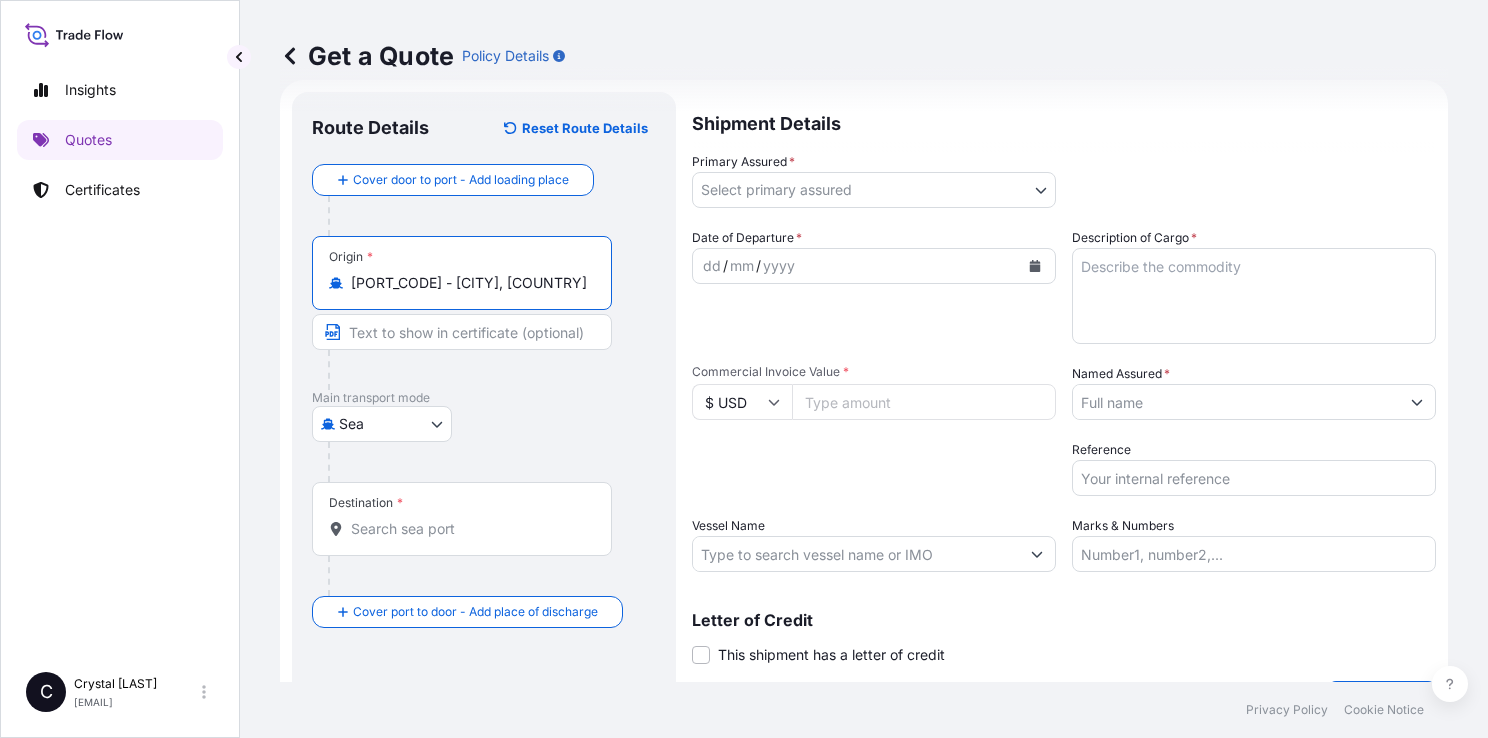 click on "[PORT_CODE] - [CITY], [COUNTRY]" at bounding box center (469, 283) 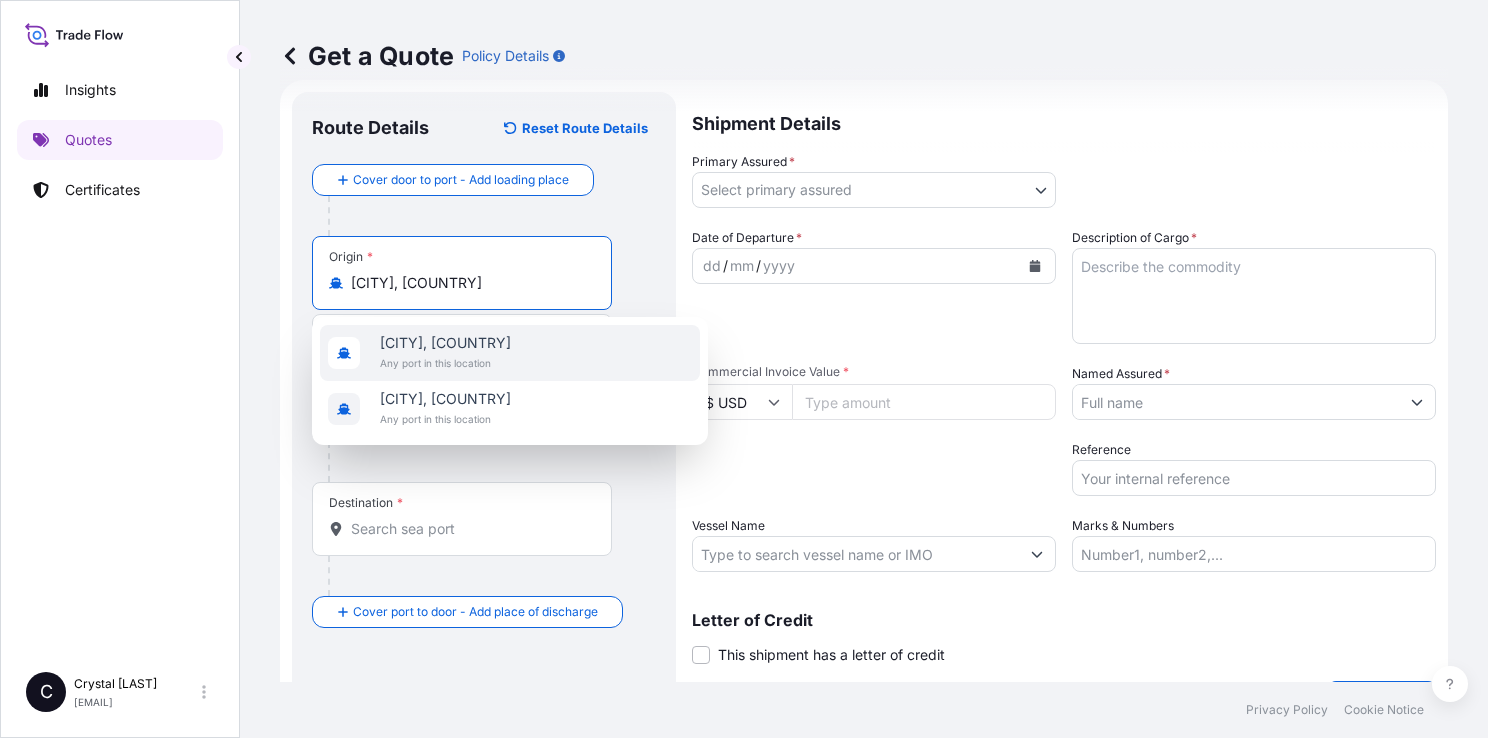 click on "[CITY], [COUNTRY]" at bounding box center (445, 343) 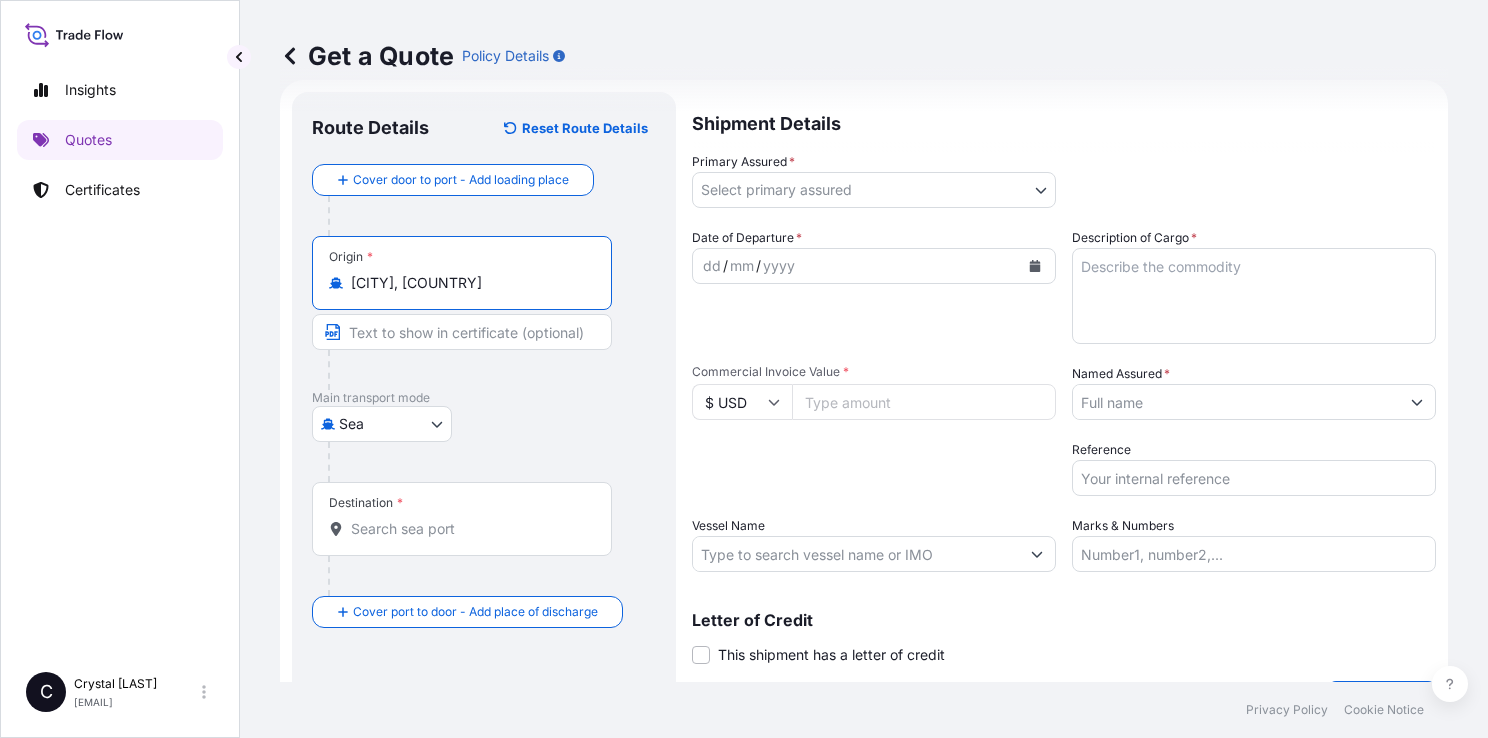 type on "[CITY], [COUNTRY]" 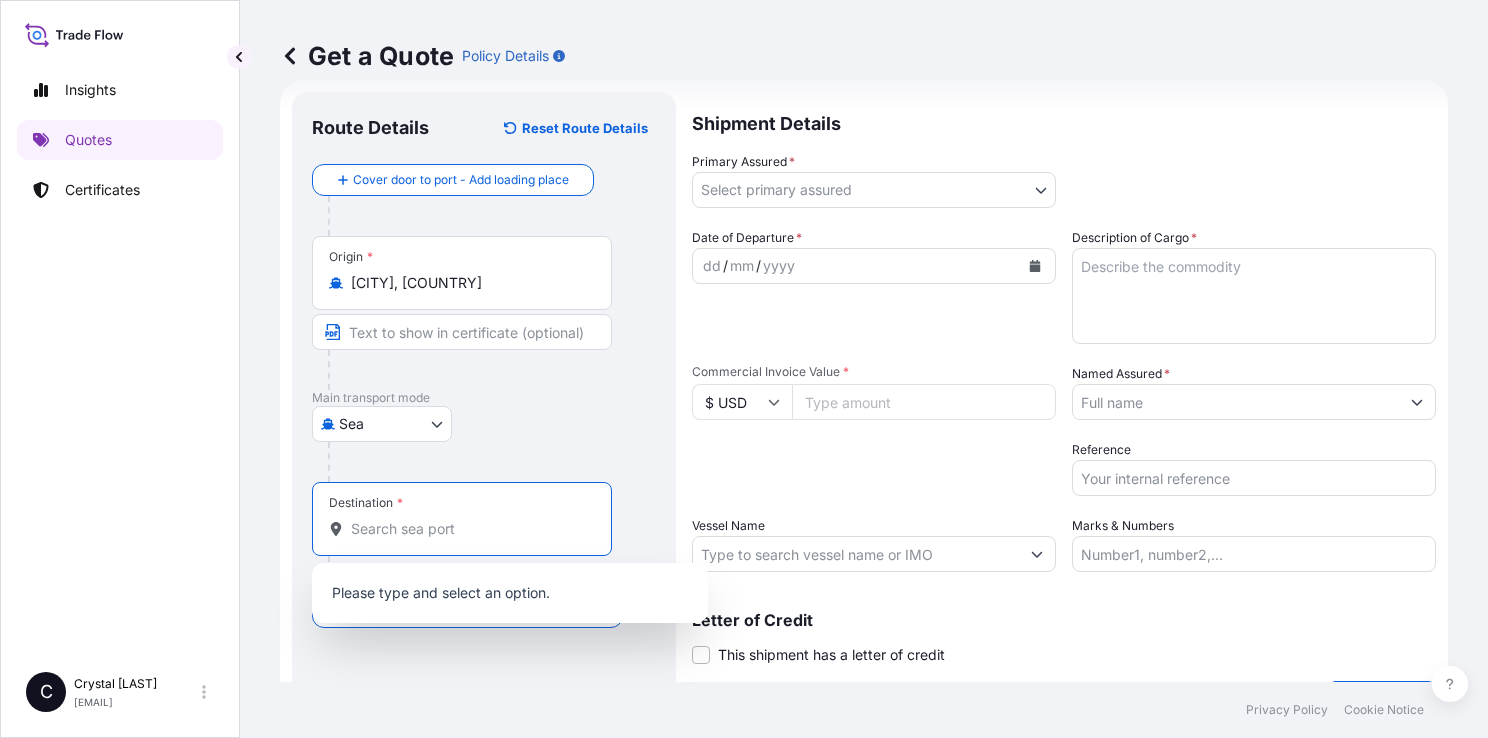 click on "Destination *" at bounding box center [469, 529] 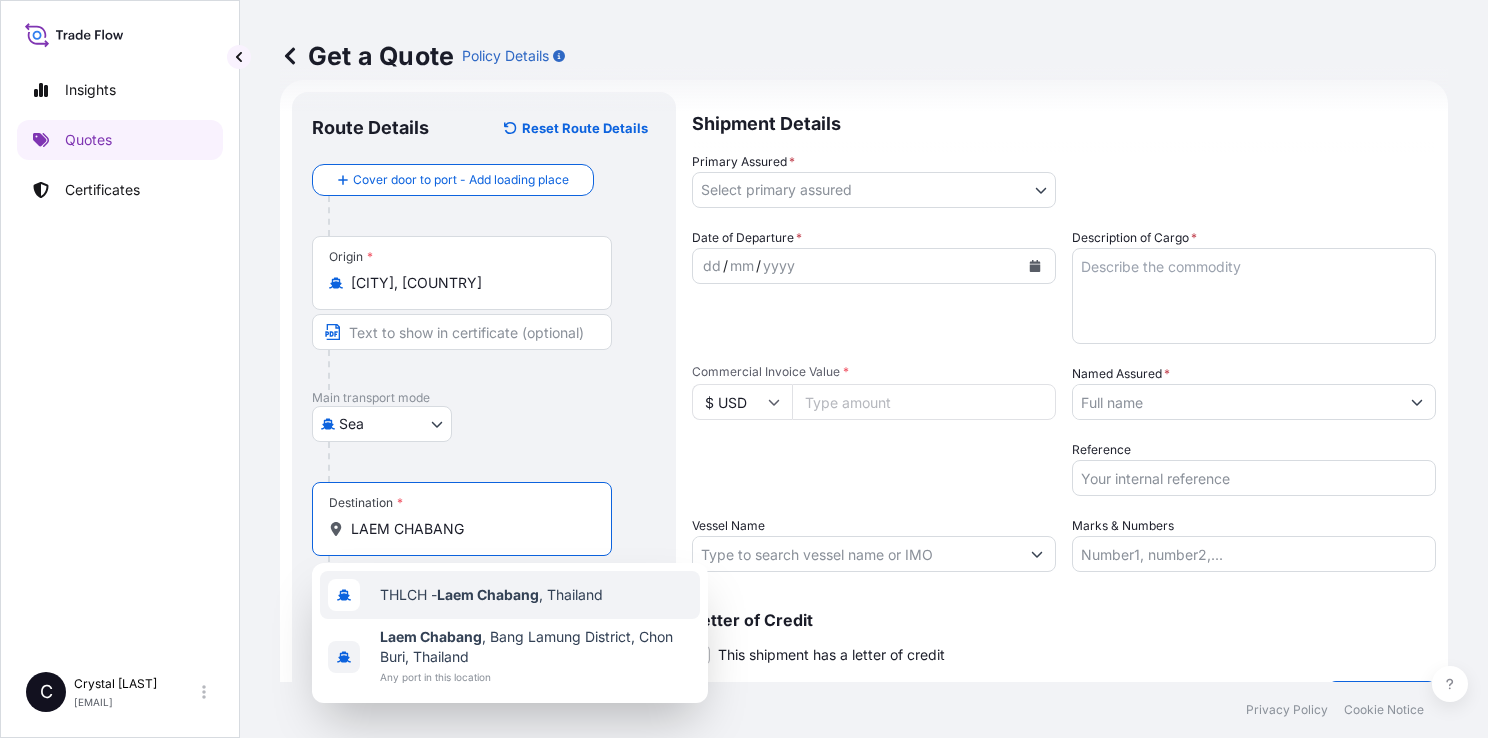 click on "THLCH -  Laem Chabang , Thailand" at bounding box center [510, 595] 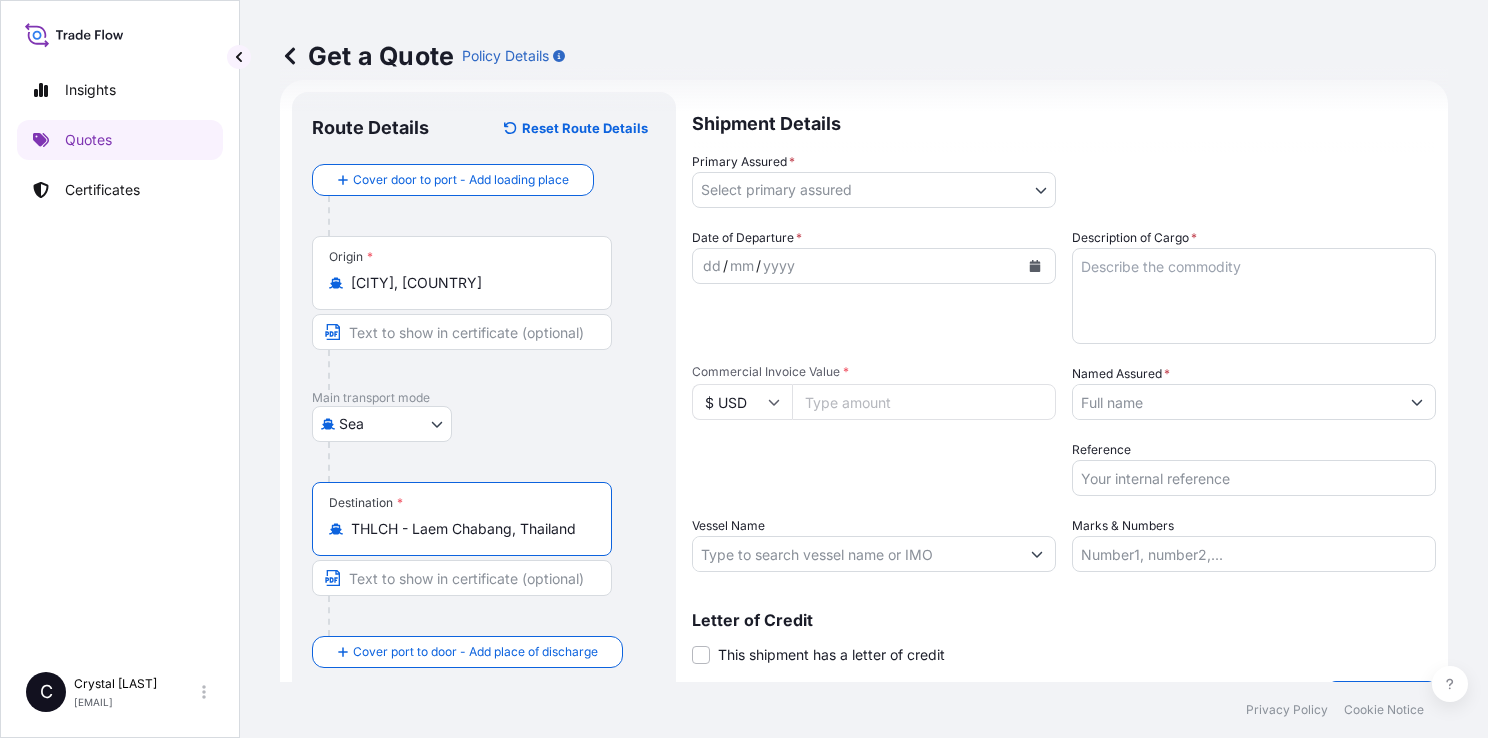 type on "THLCH - Laem Chabang, Thailand" 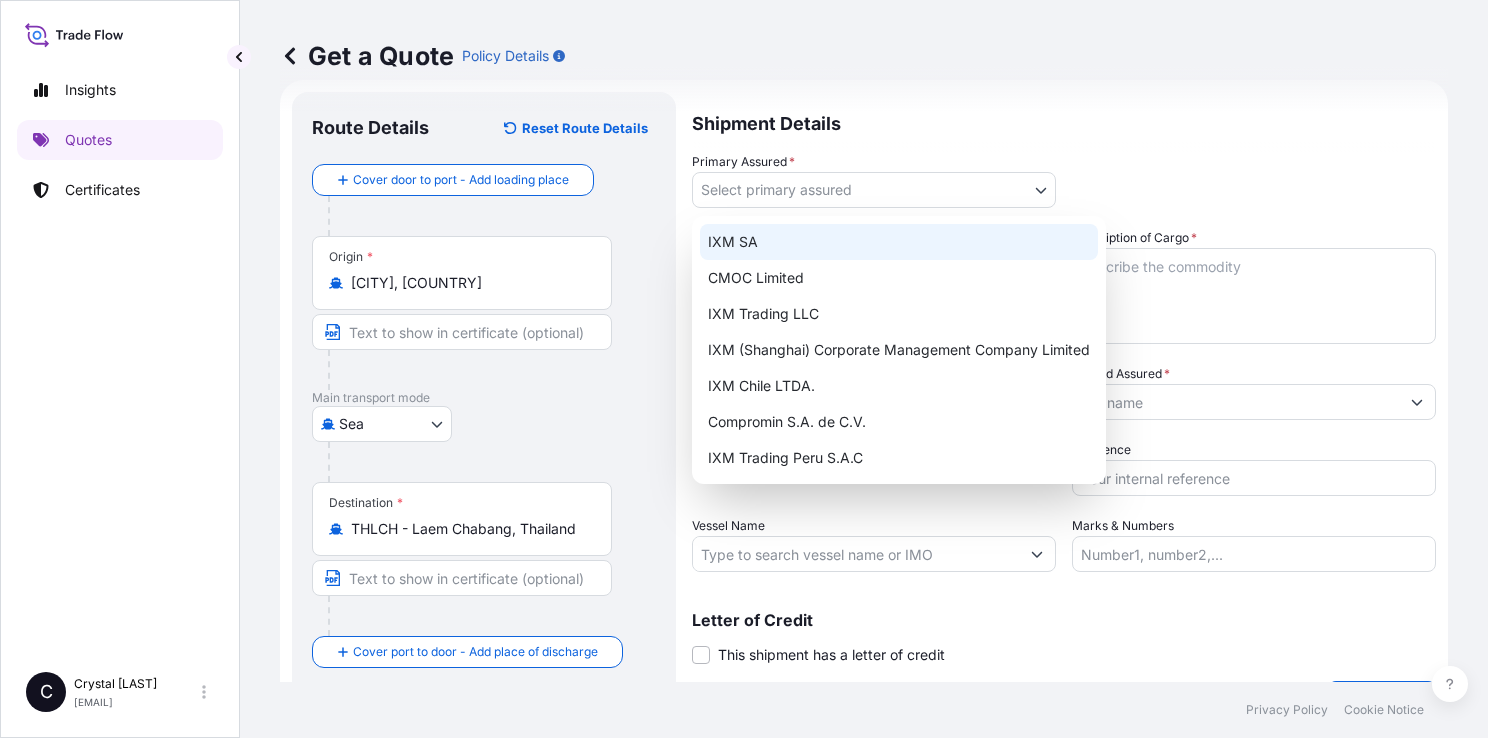 click on "IXM SA" at bounding box center [899, 242] 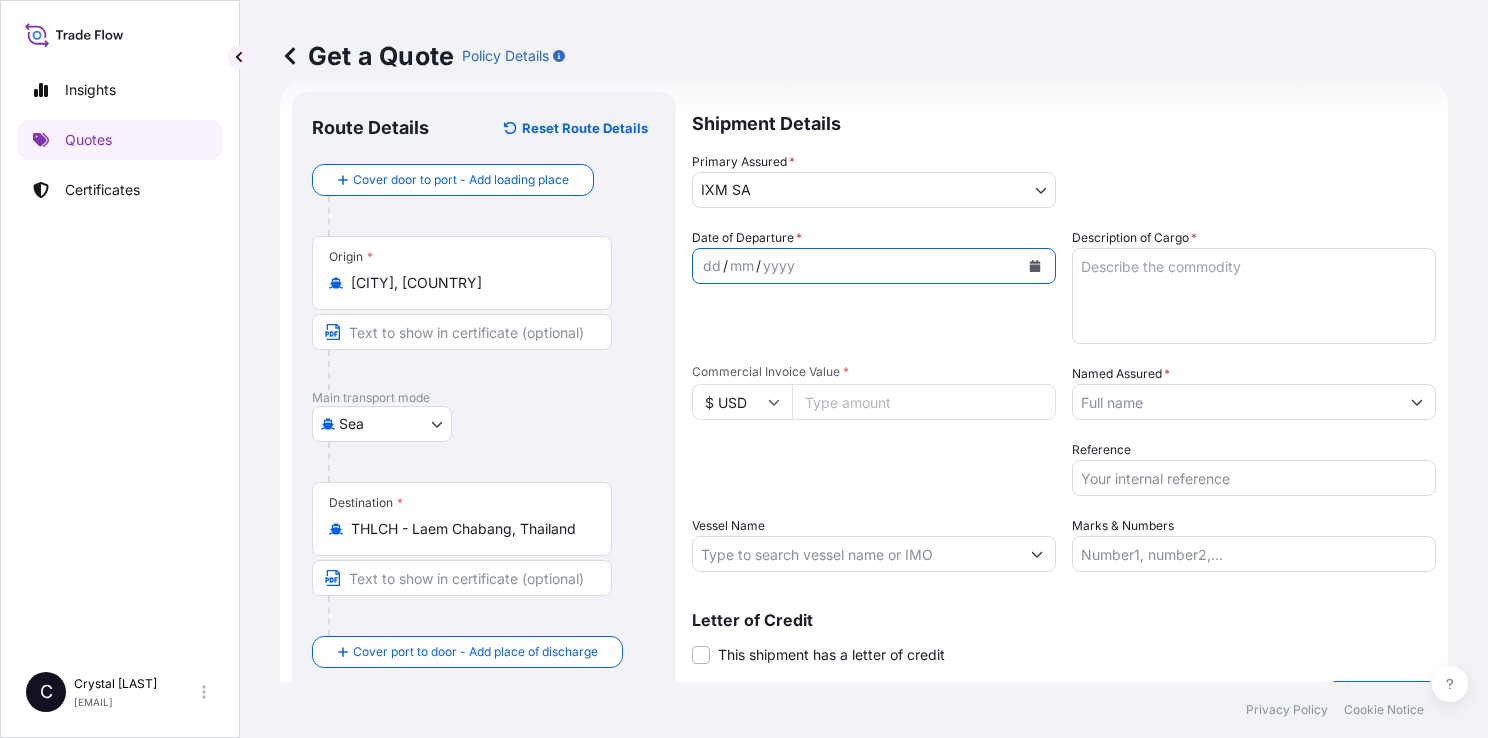 click at bounding box center (1035, 266) 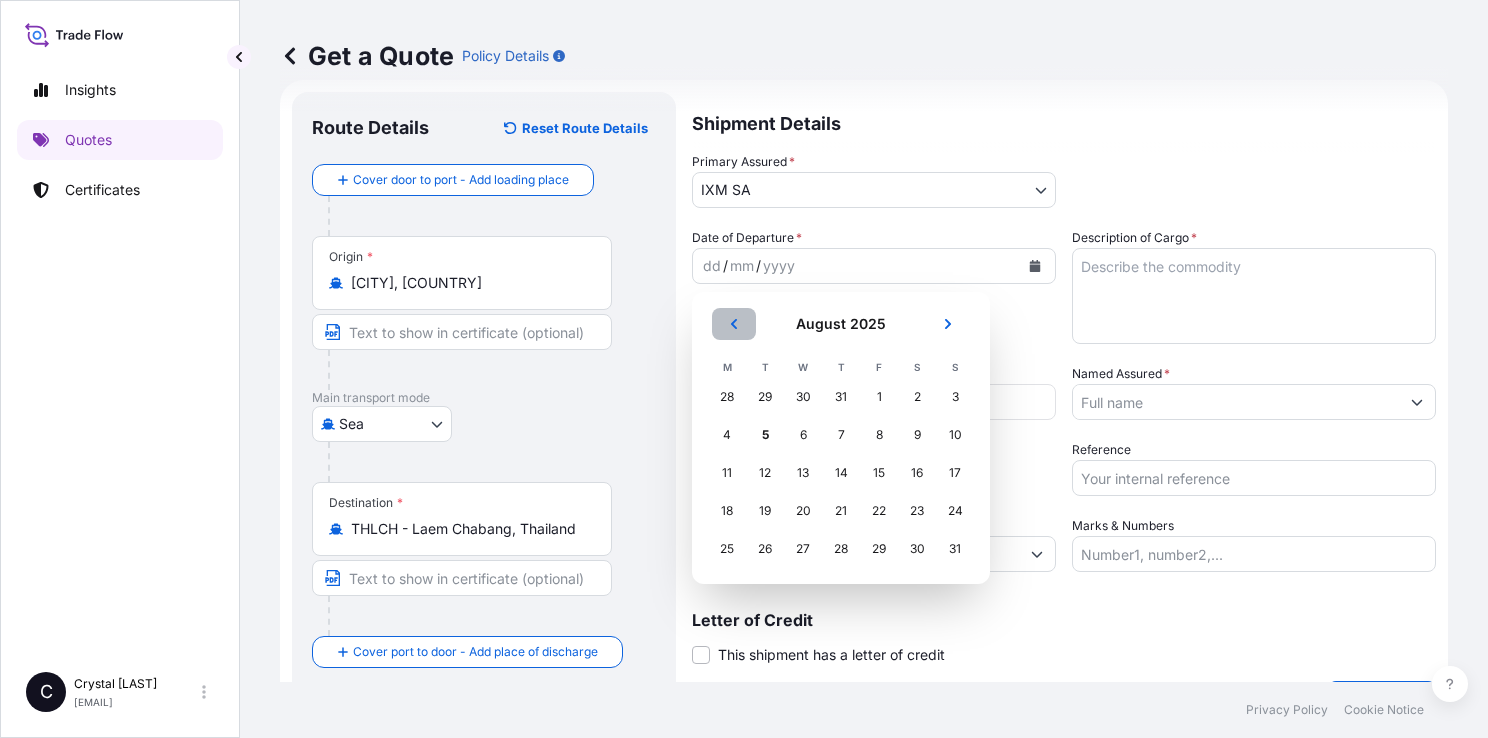 click at bounding box center (734, 324) 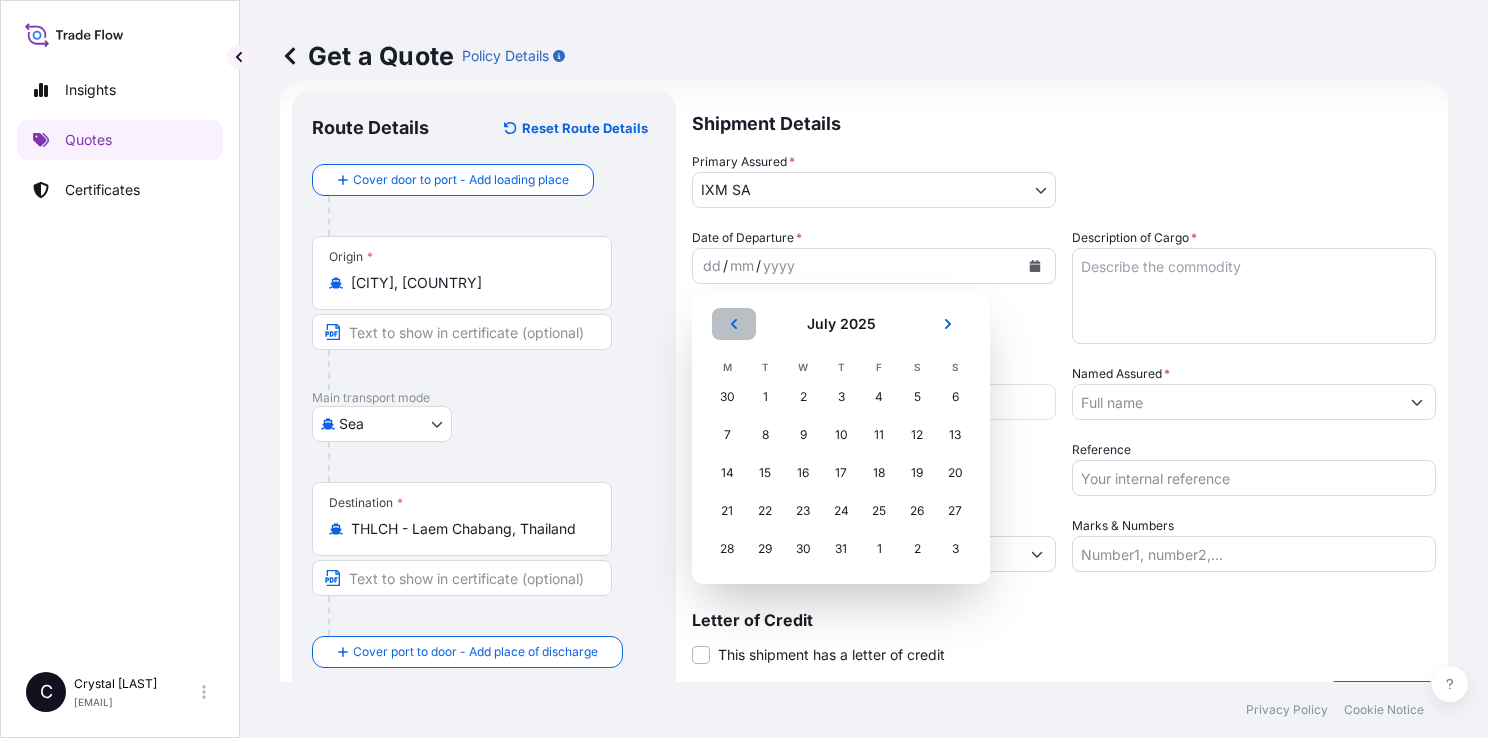 click 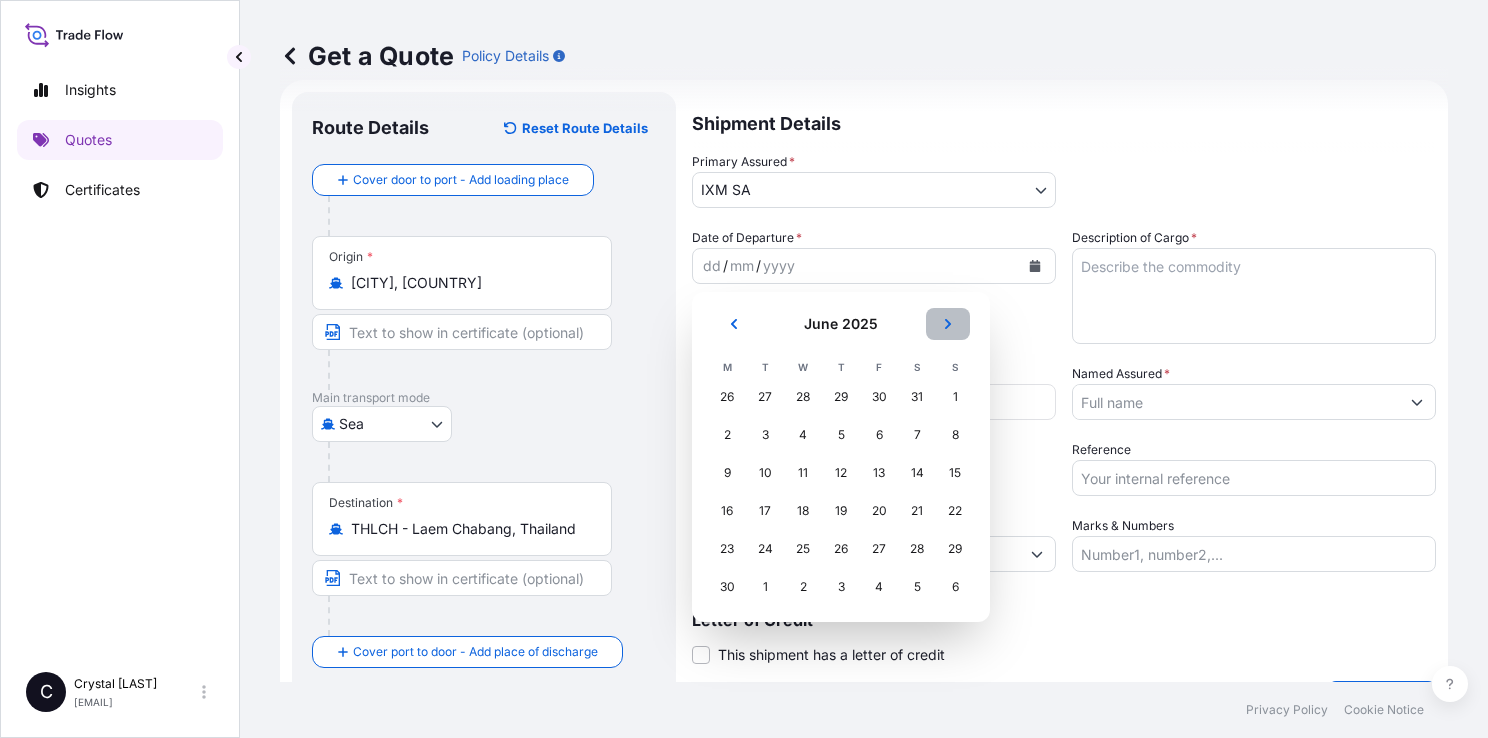 click 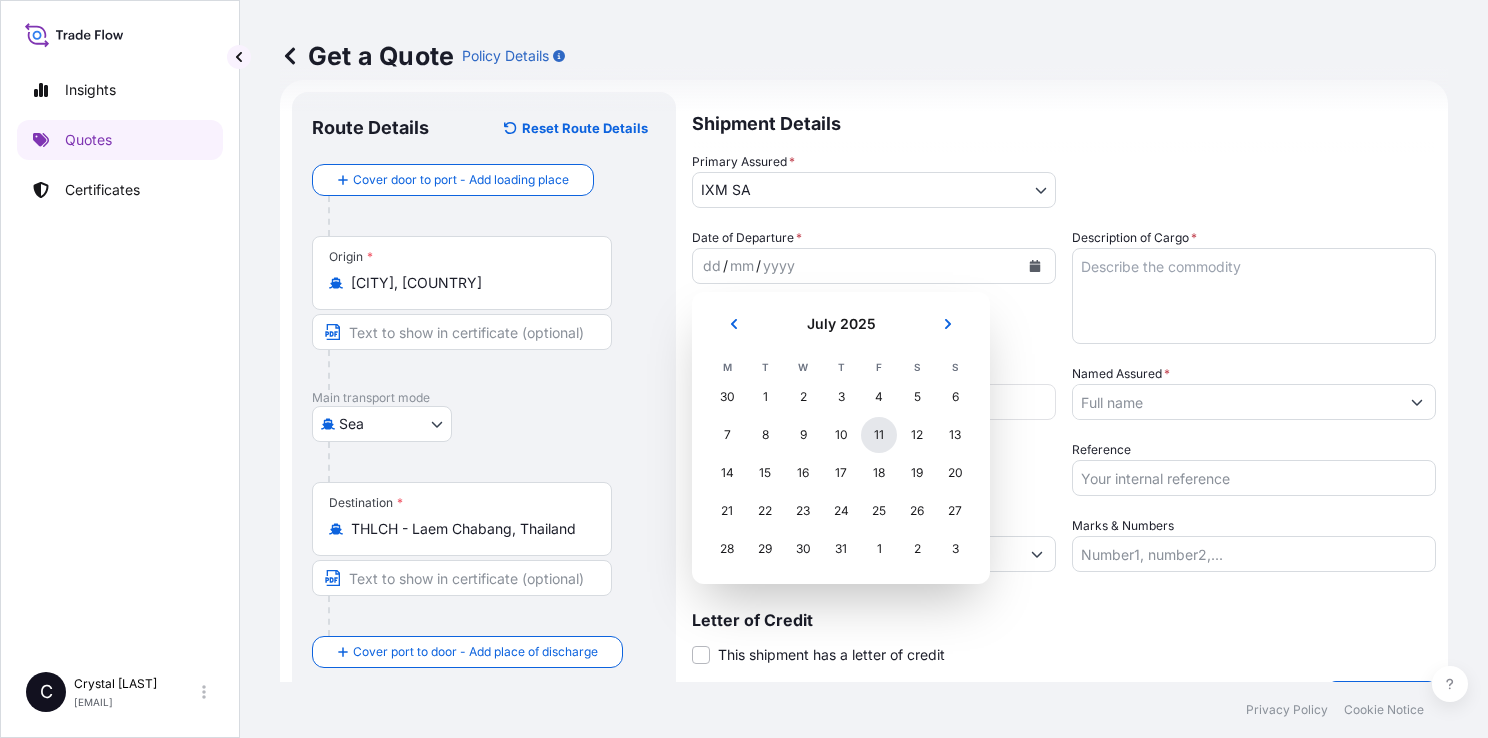 click on "11" at bounding box center (879, 435) 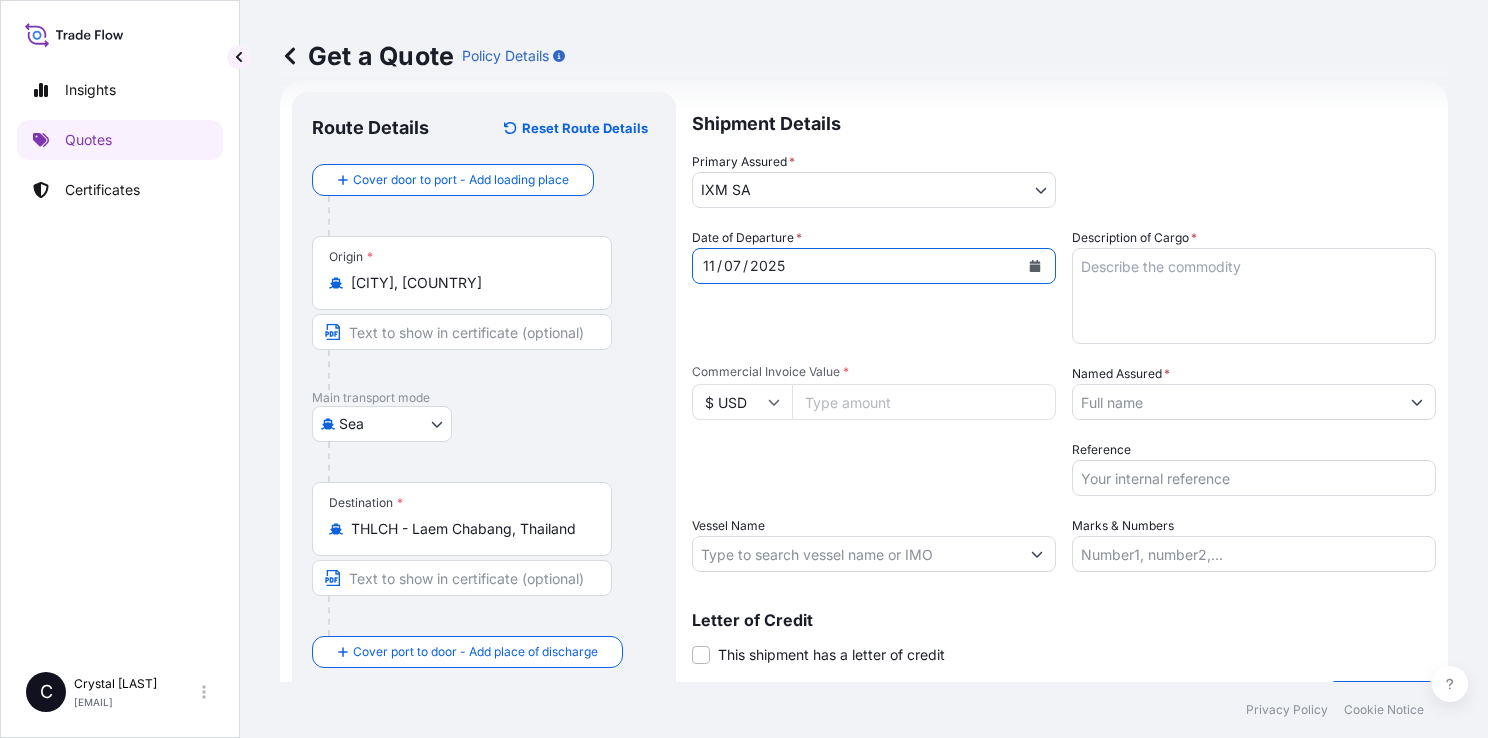 click on "Description of Cargo *" at bounding box center (1254, 296) 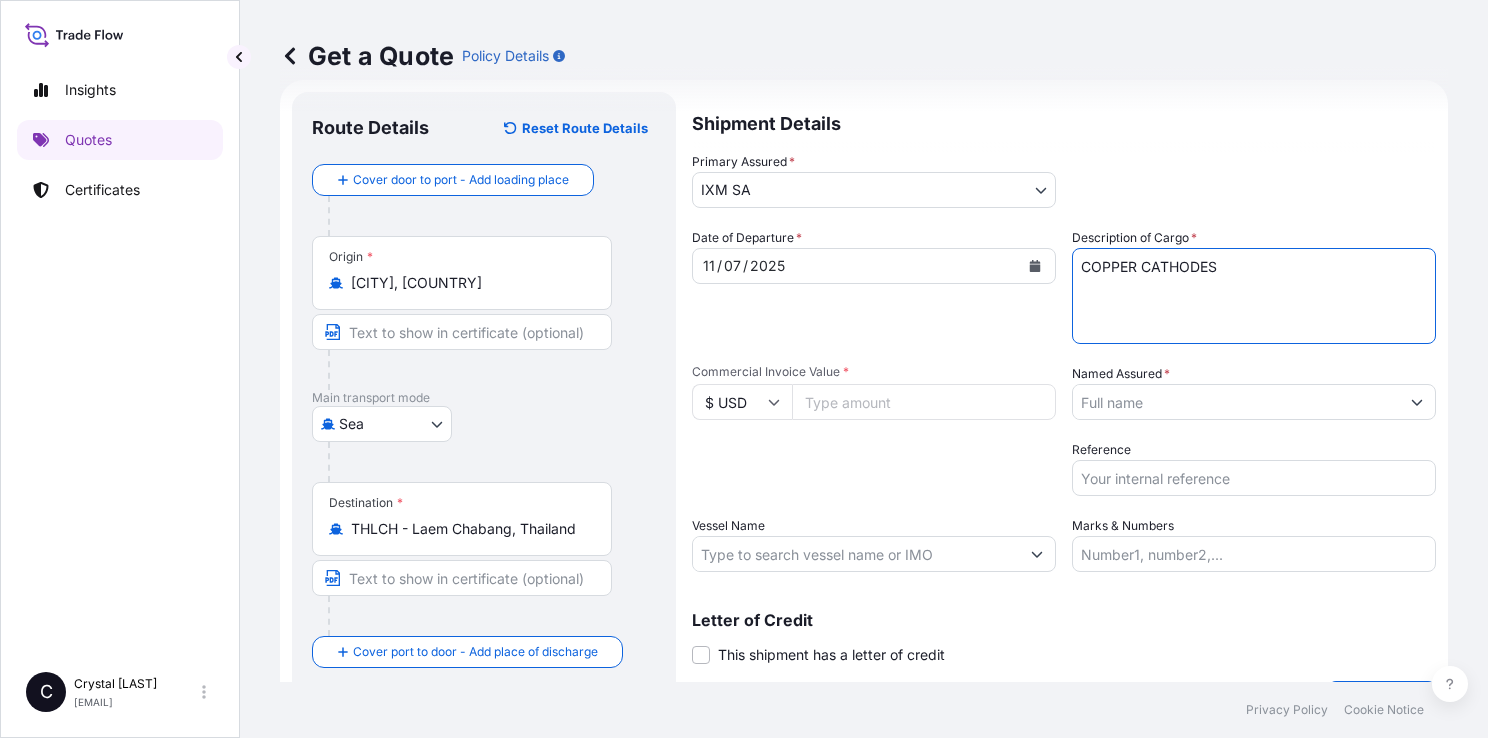 type on "COPPER CATHODES" 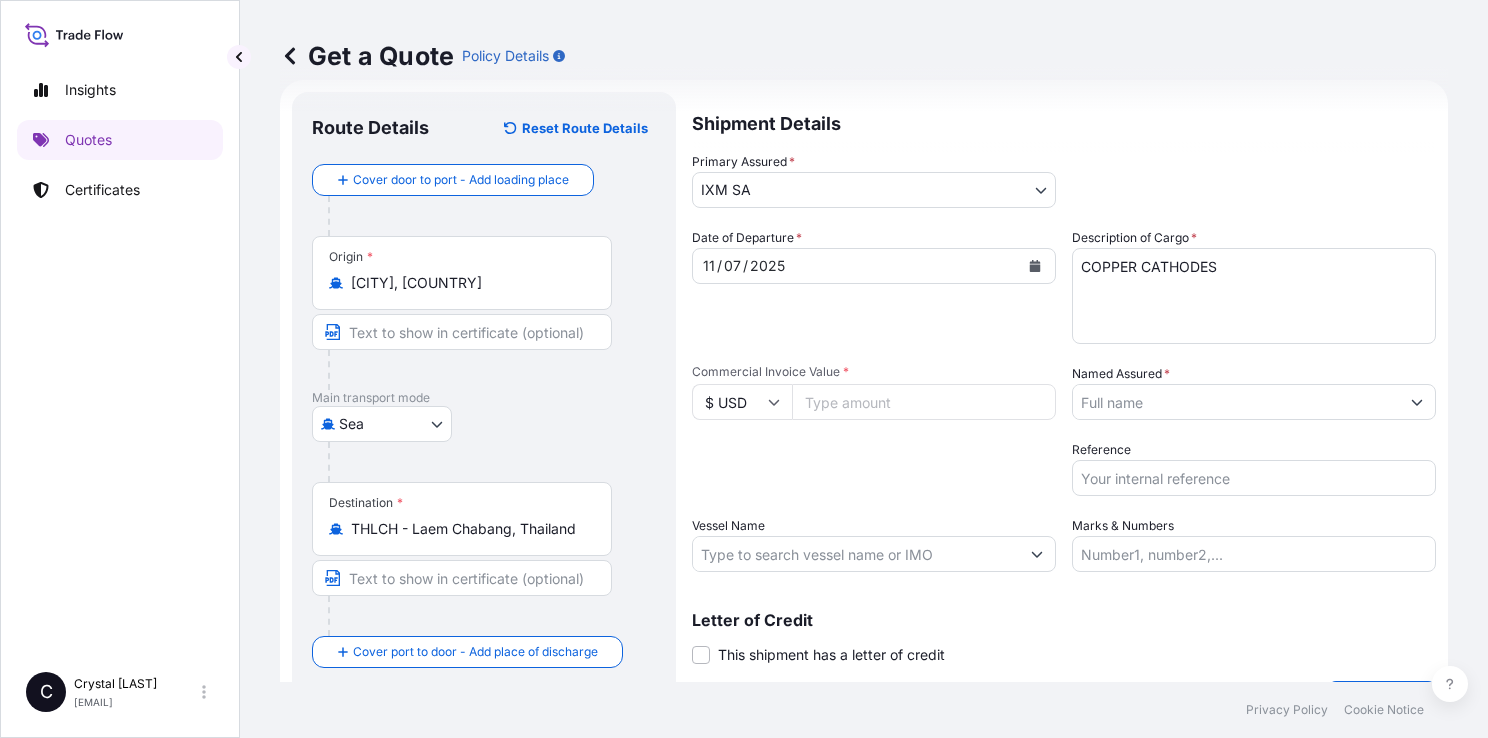 click on "Commercial Invoice Value   *" at bounding box center (924, 402) 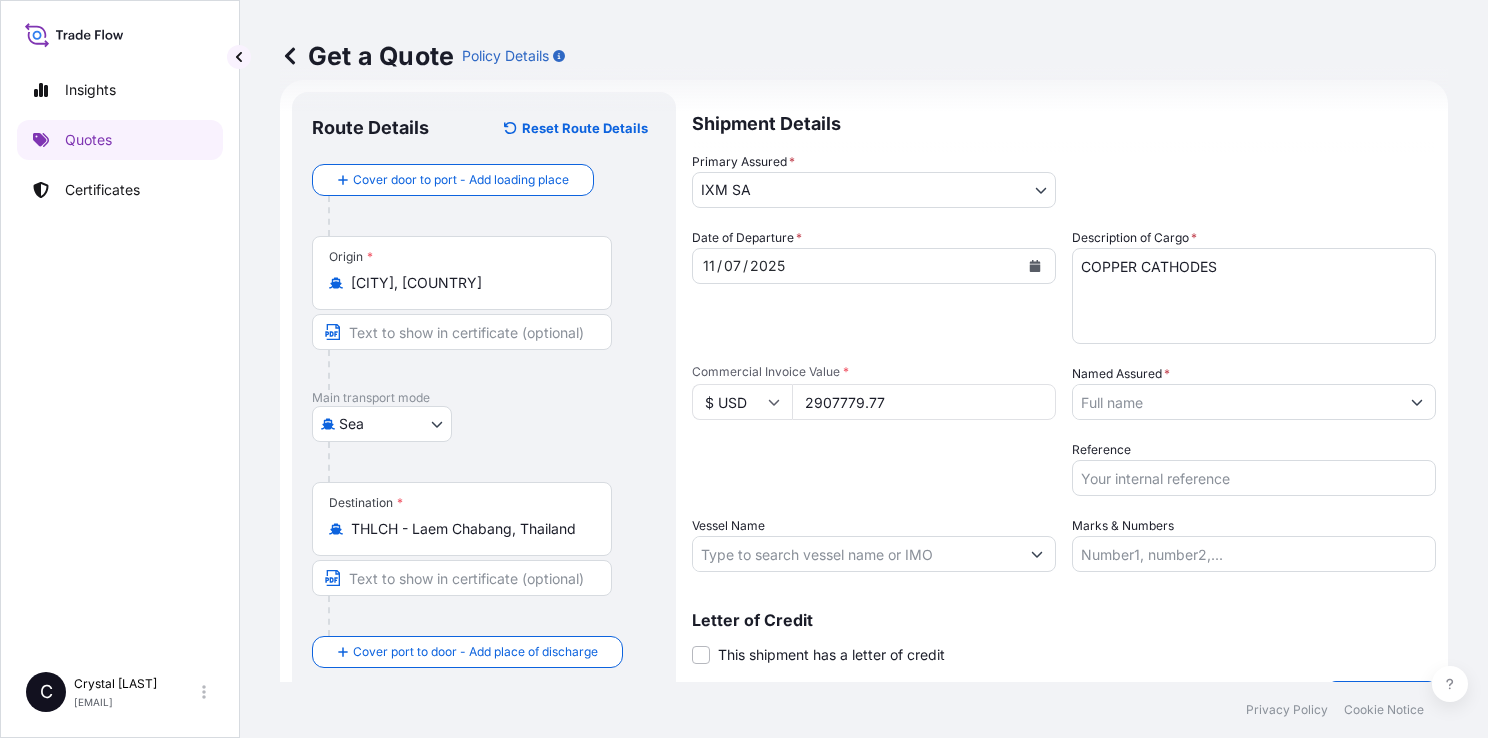 type on "2907779.77" 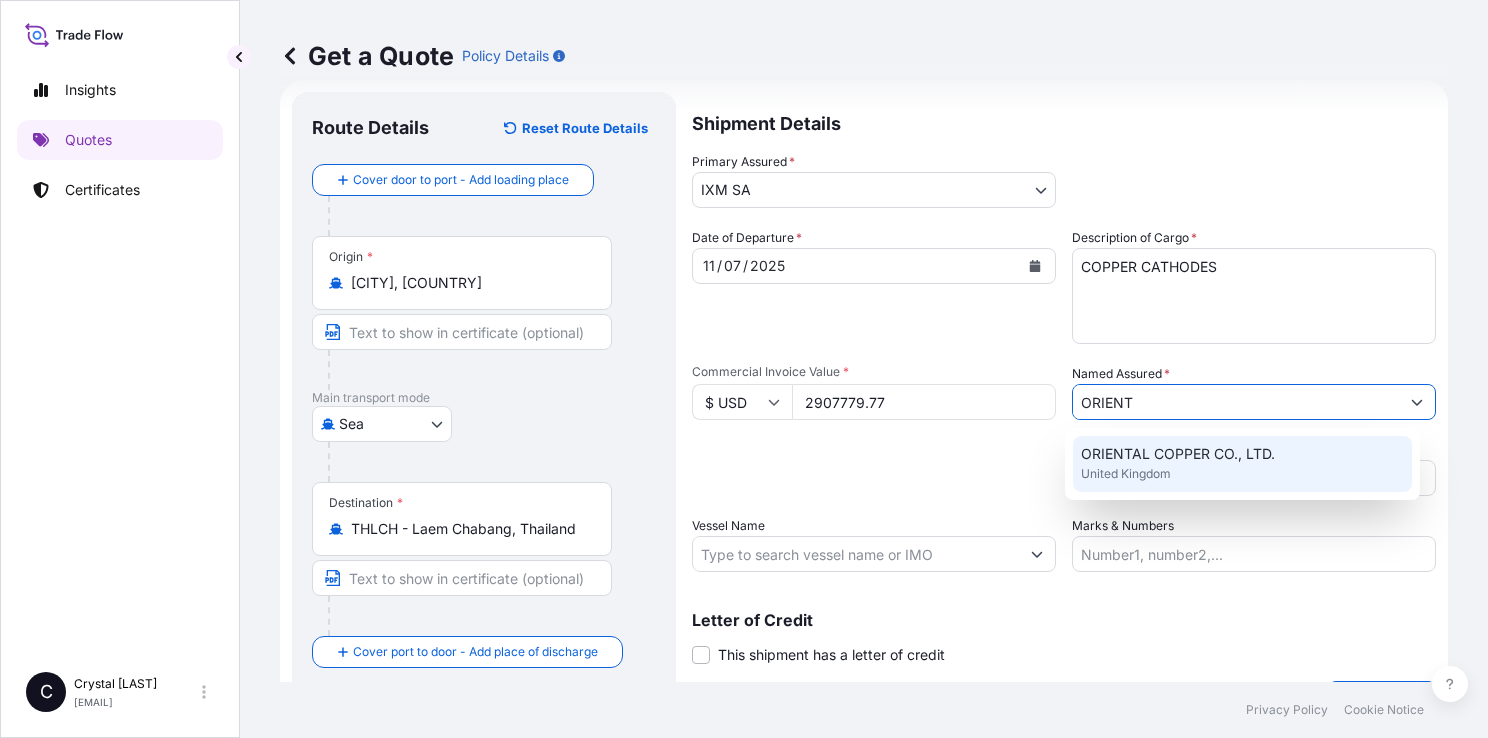 click on "ORIENTAL COPPER CO., LTD." at bounding box center (1178, 454) 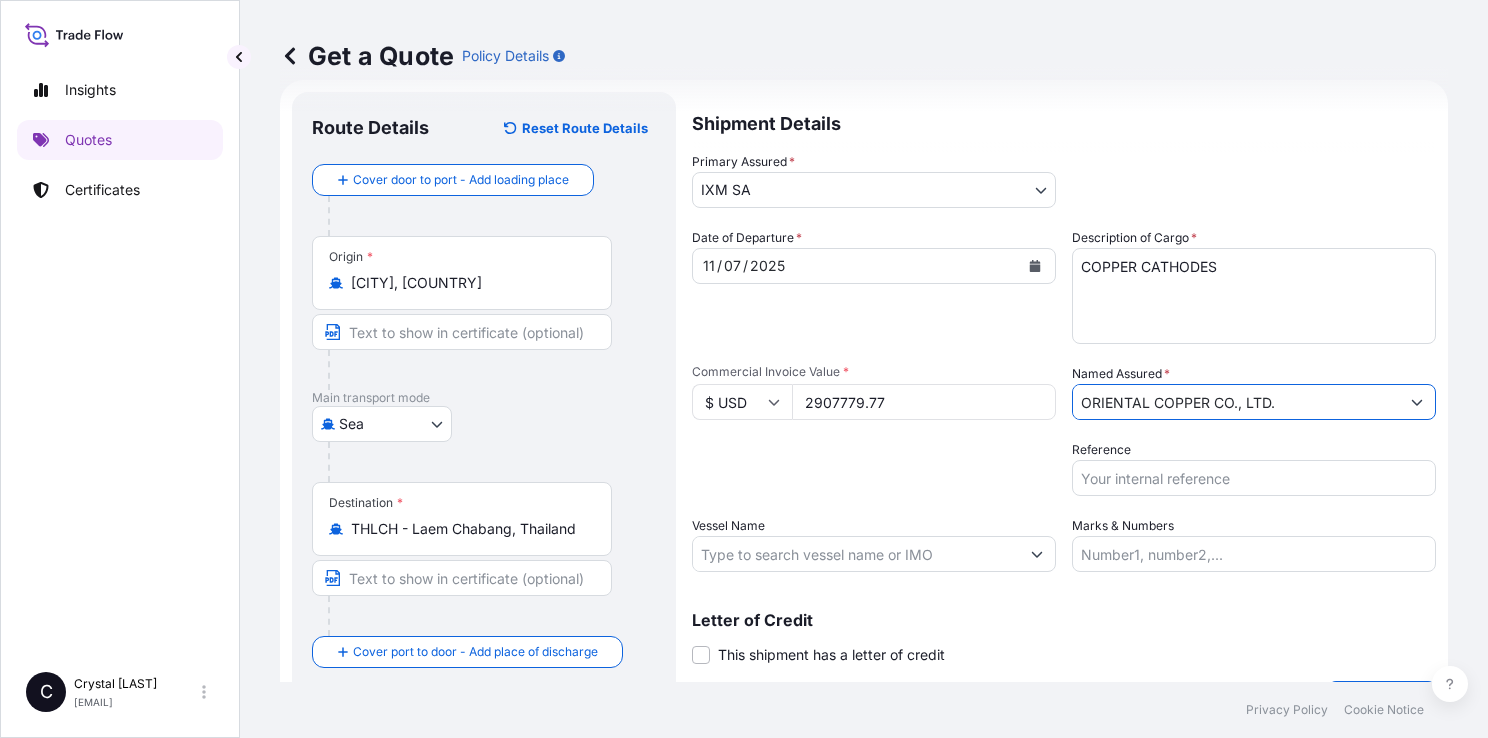 type on "ORIENTAL COPPER CO., LTD." 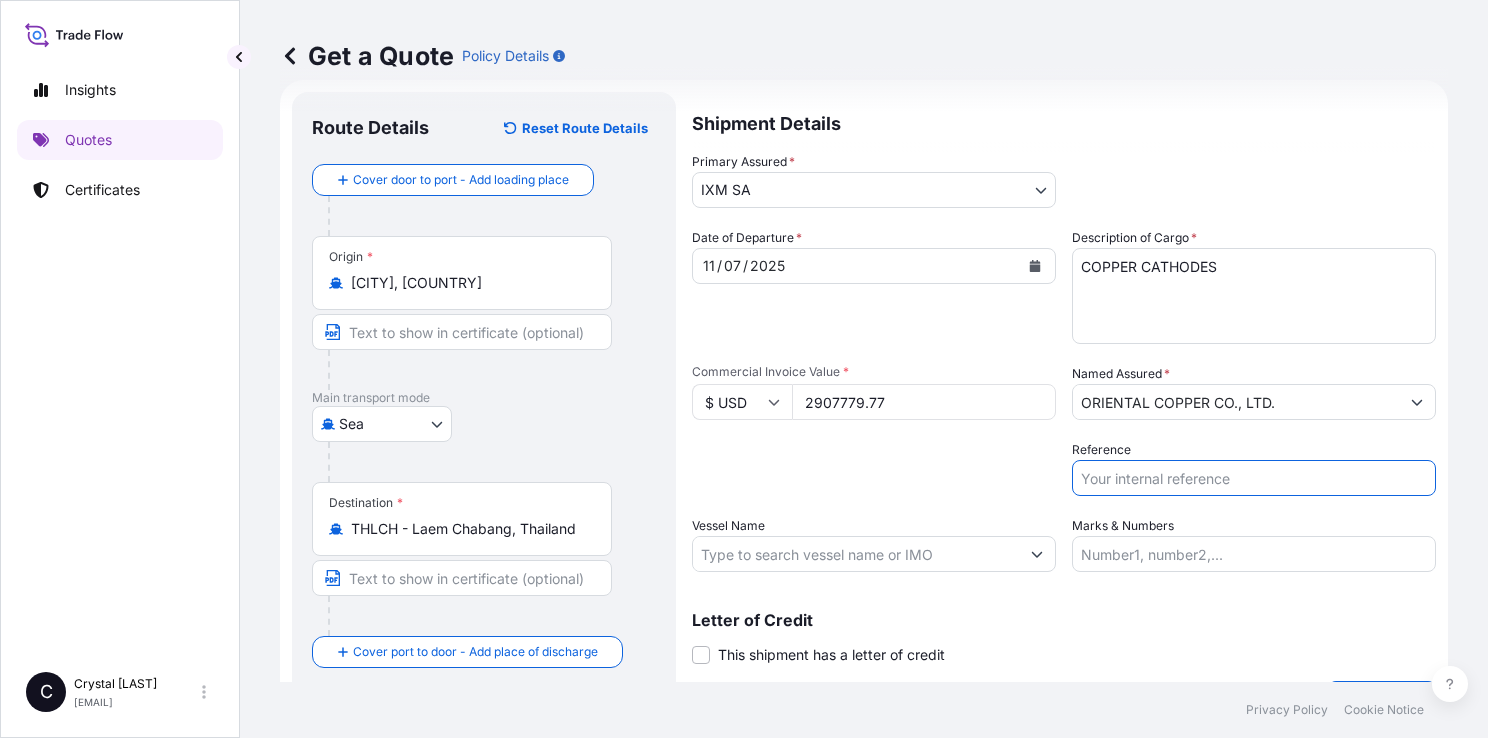 click on "Reference" at bounding box center (1254, 478) 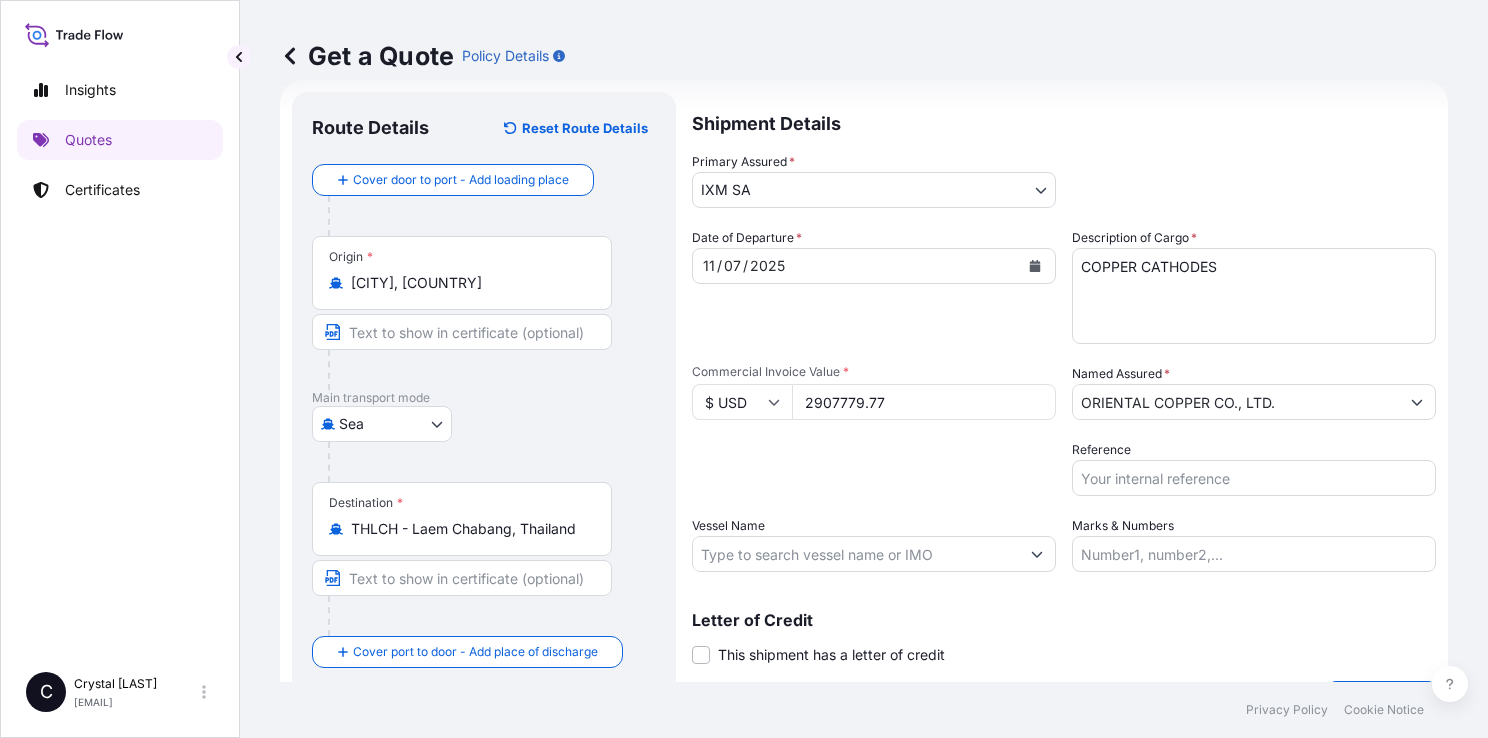click on "Reference" at bounding box center (1254, 478) 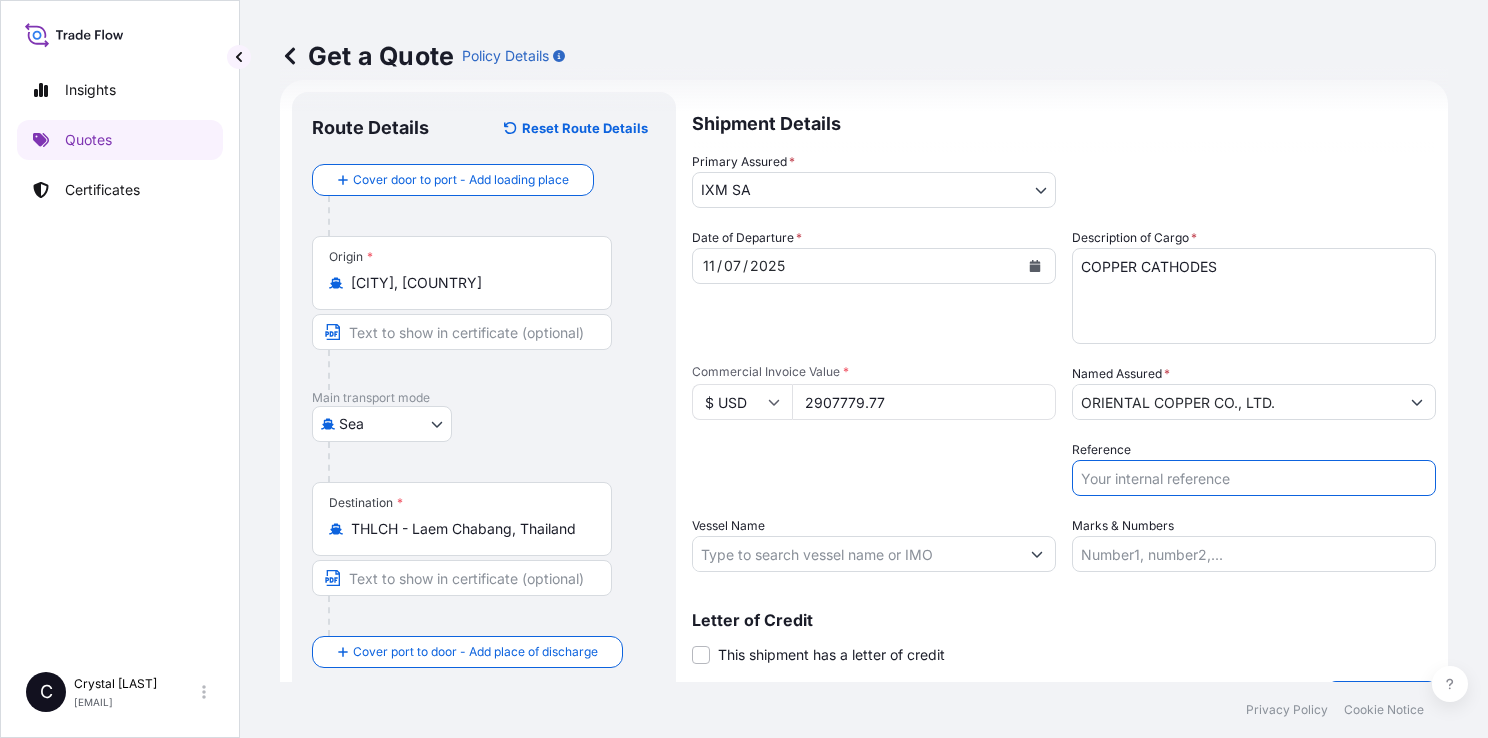 paste on "[REFERENCE]" 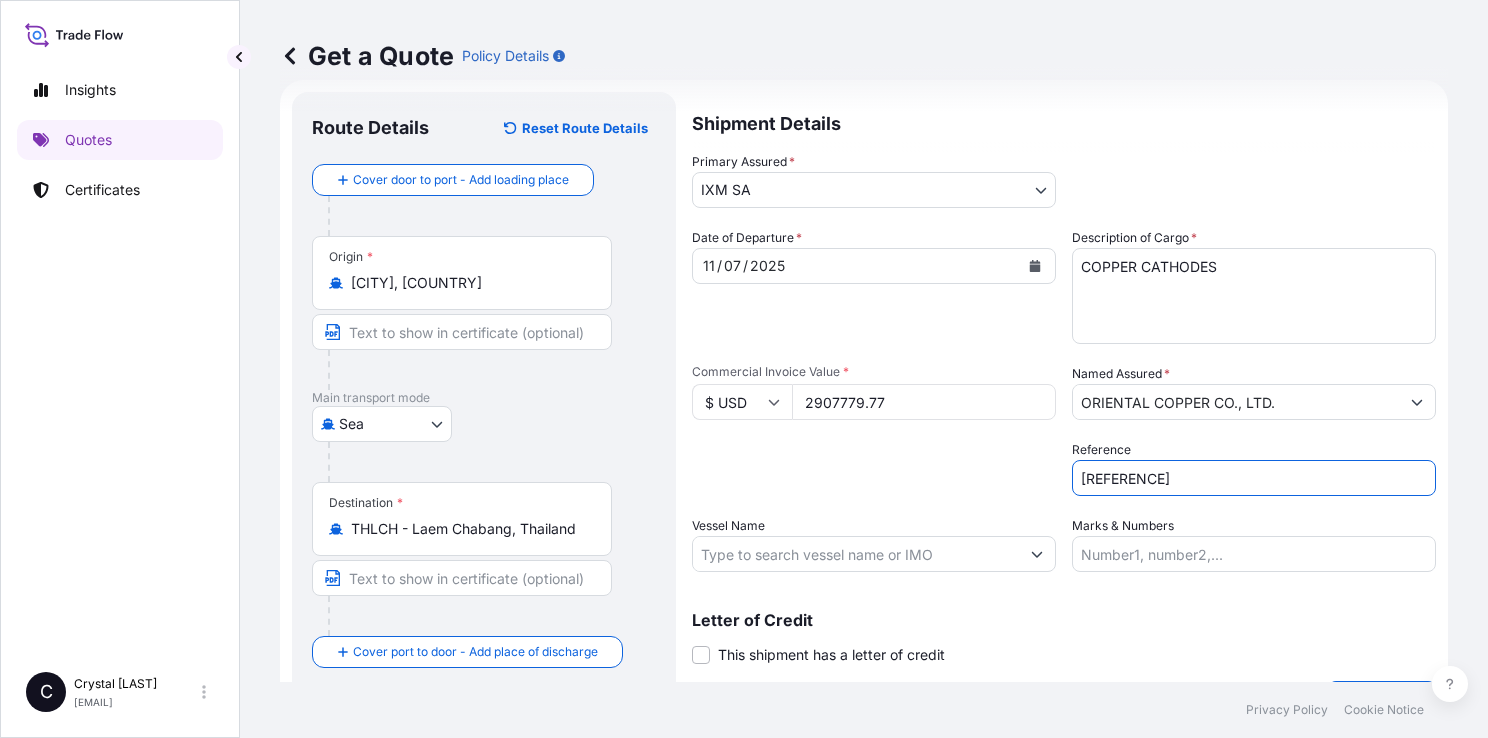 type on "[REFERENCE]" 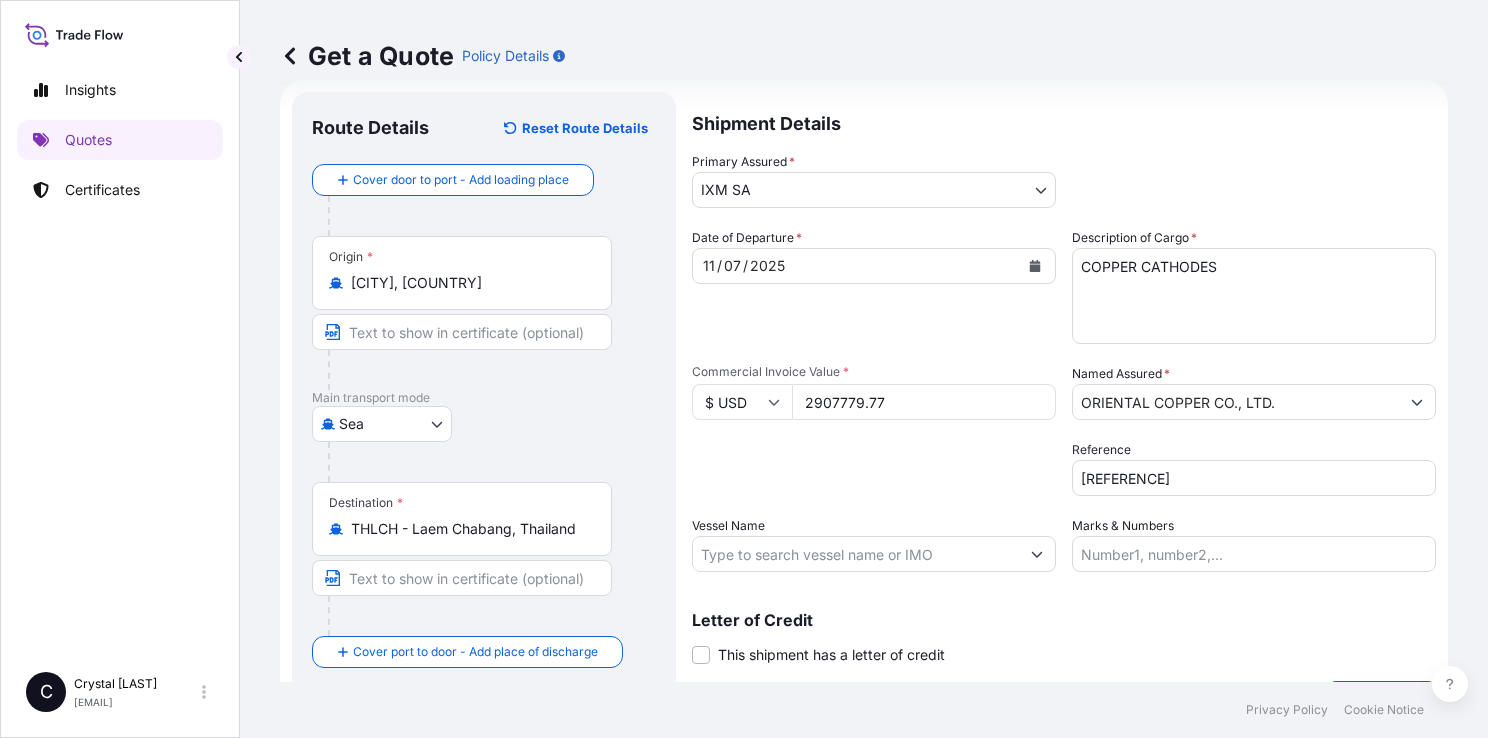 click on "Date of Departure * 11 / 07 / 2025 Cargo Category * Metals of every type and description including by-products and/or derivatives Description of Cargo * COPPER CATHODES Commercial Invoice Value   * $ USD 2907779.77 Named Assured * [COMPANY_NAME] Packing Category Type to search a container mode Please select a primary mode of transportation first. Reference [REFERENCE] Vessel Name Marks & Numbers" at bounding box center (1064, 400) 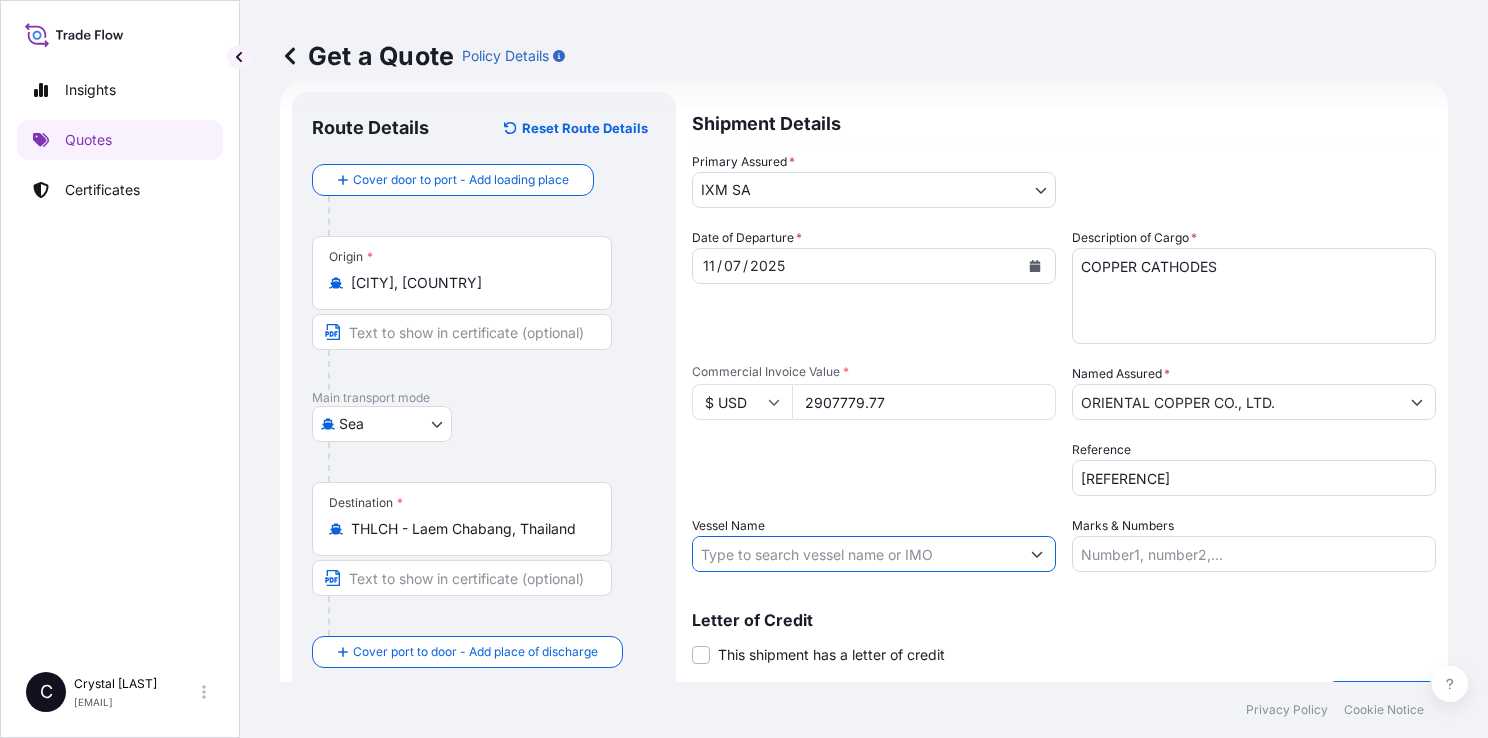 click on "Vessel Name" at bounding box center (856, 554) 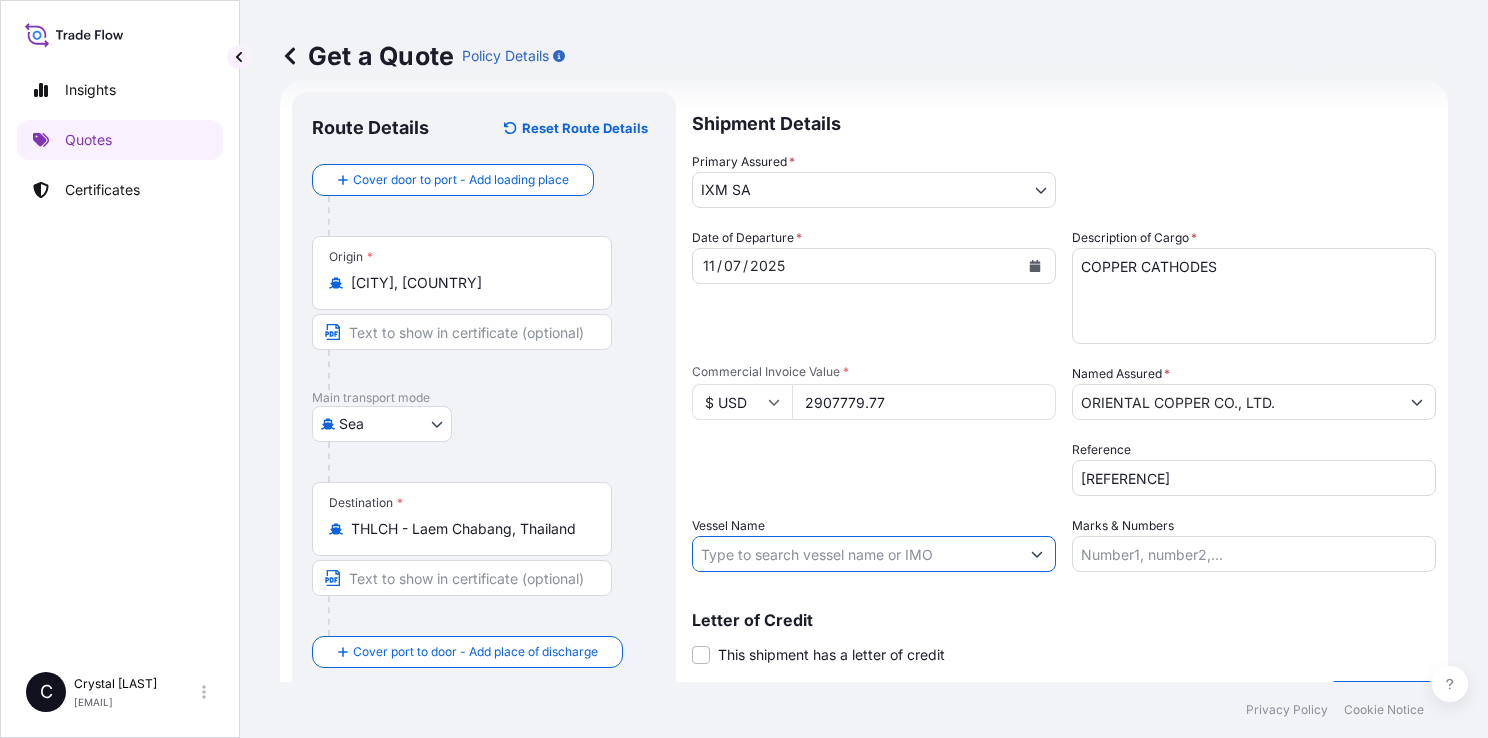 click on "Vessel Name" at bounding box center [856, 554] 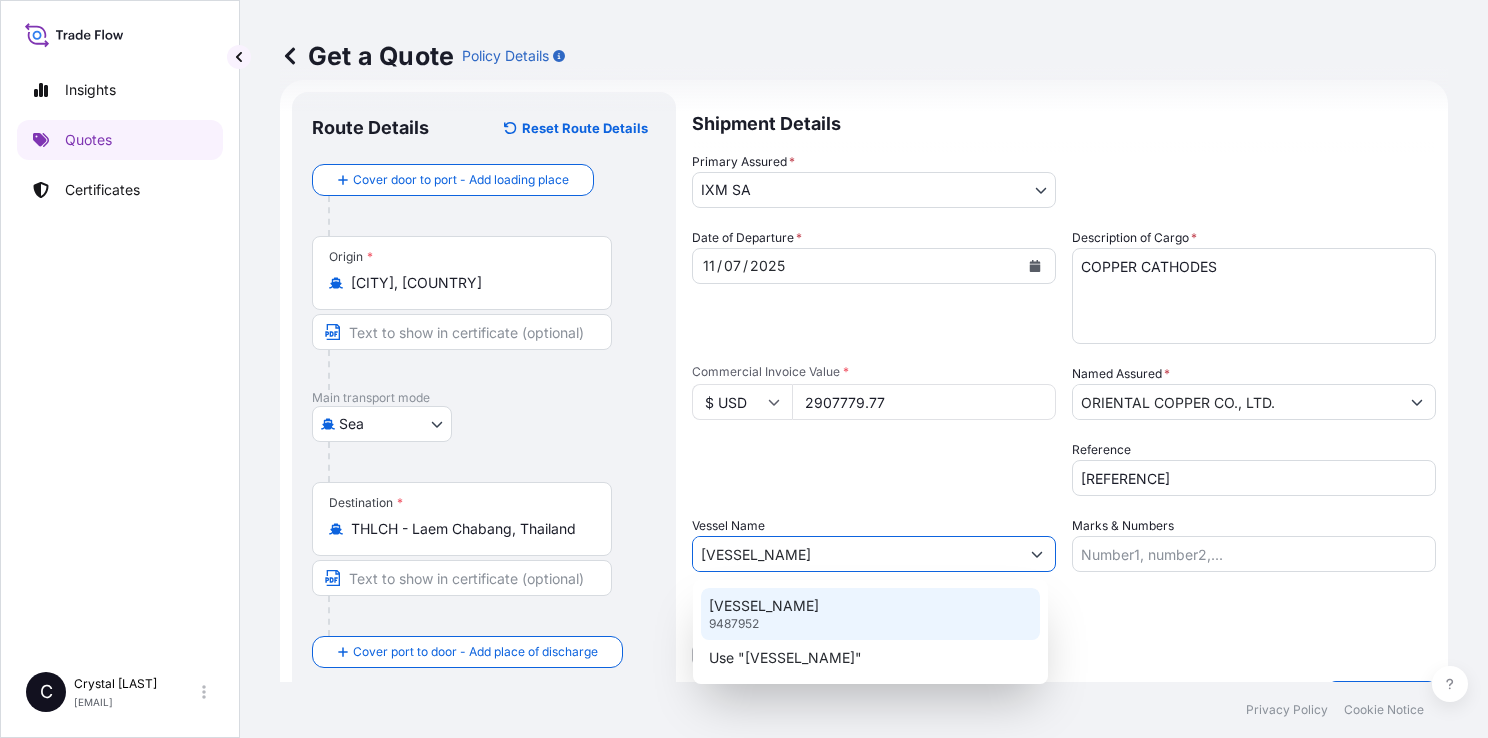 click on "[VESSEL_NAME] [NUMERIC_STRING]" at bounding box center [870, 614] 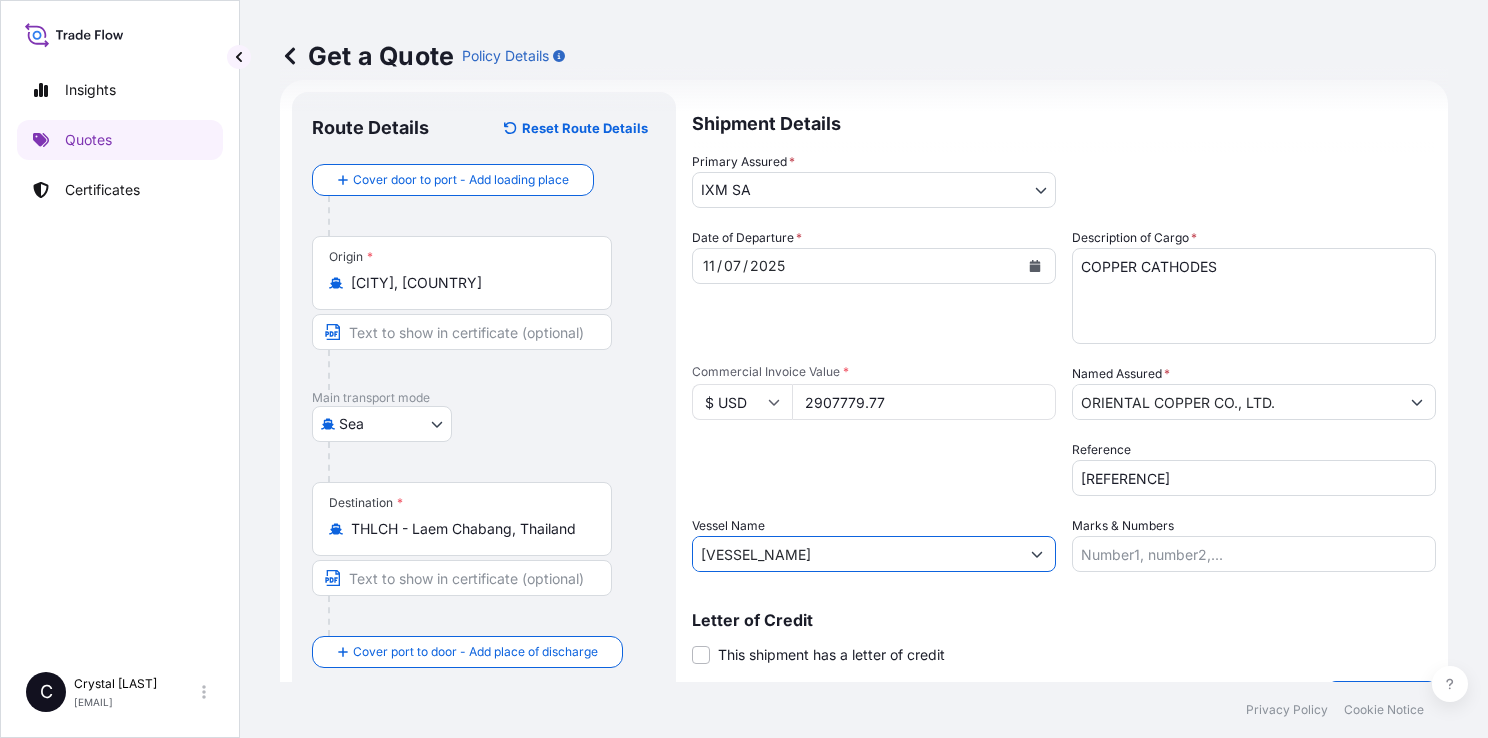 type on "[VESSEL_NAME]" 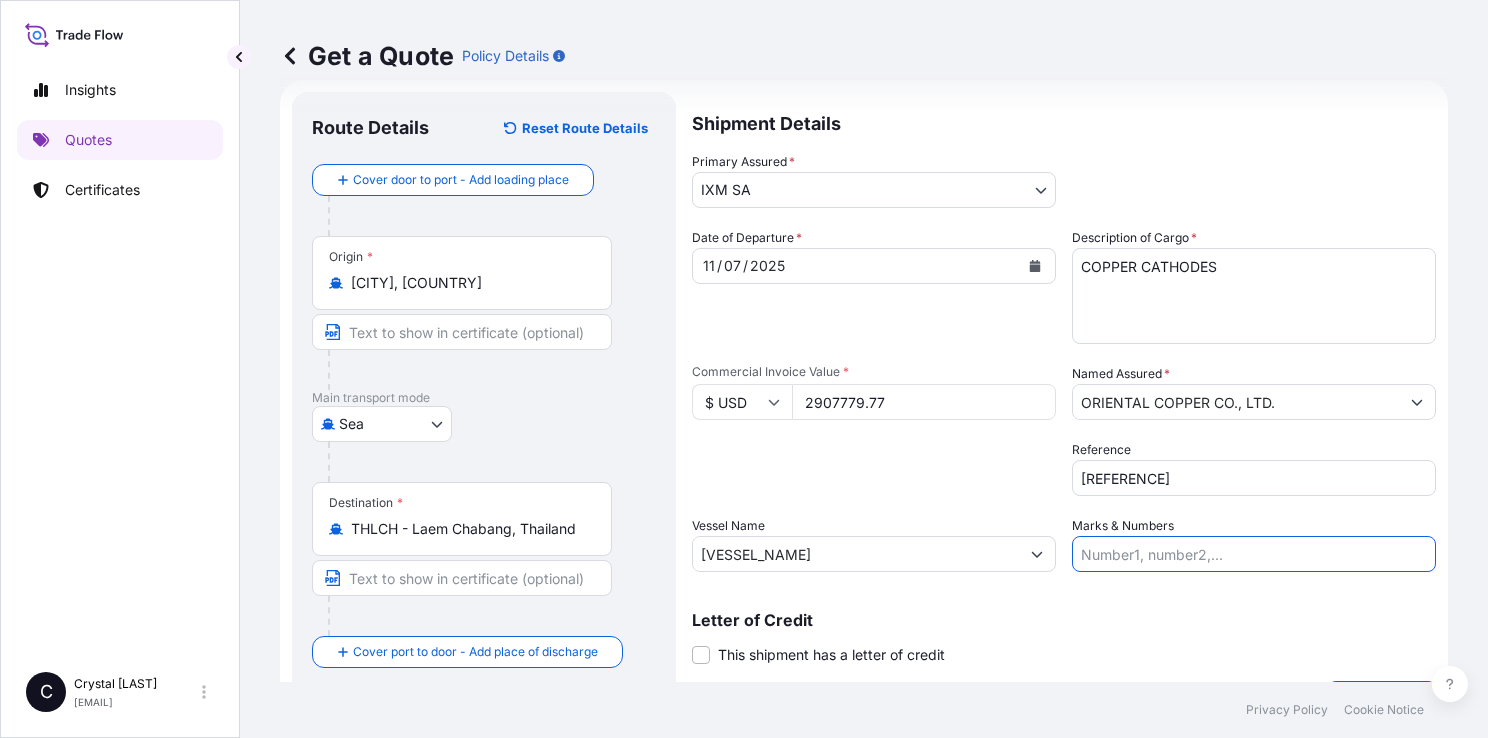 scroll, scrollTop: 81, scrollLeft: 0, axis: vertical 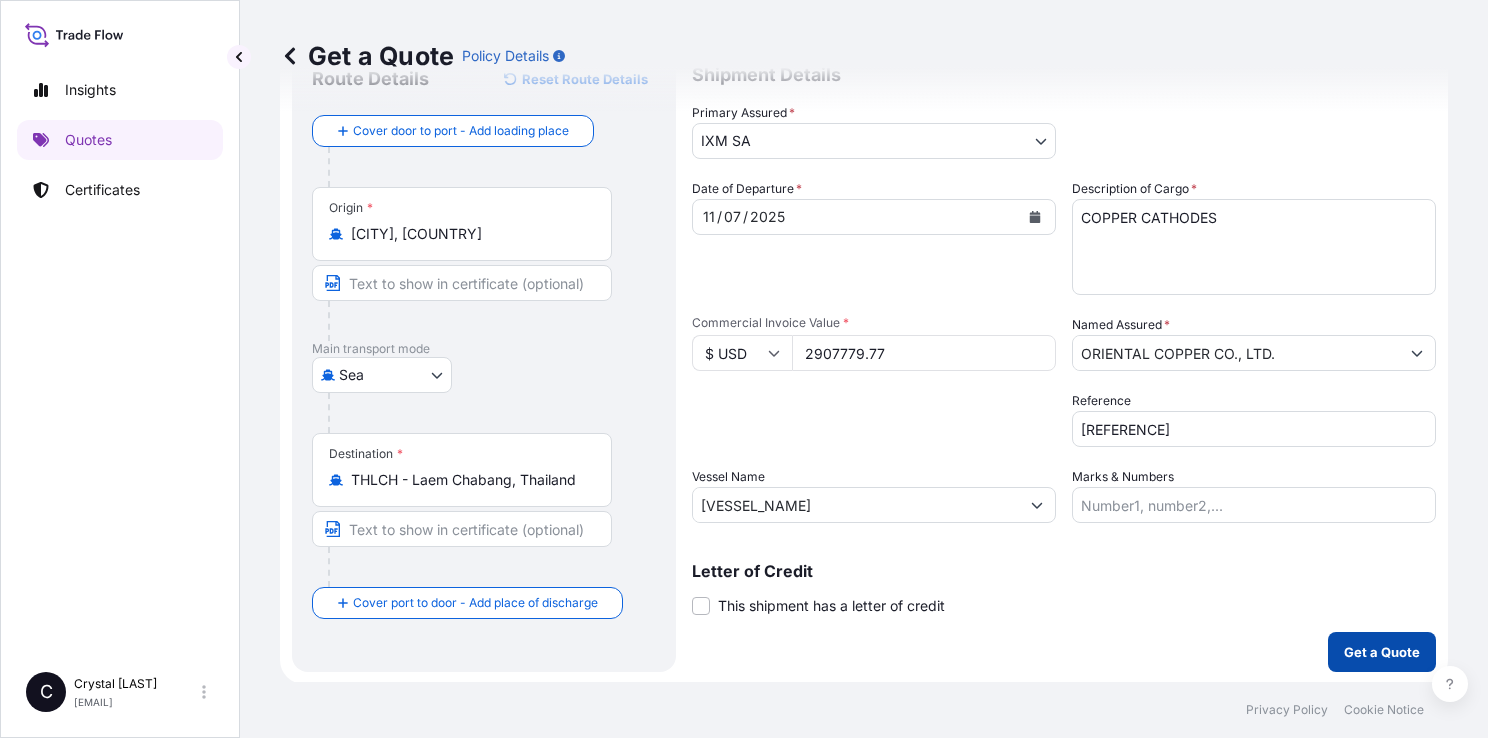 click on "Get a Quote" at bounding box center [1382, 652] 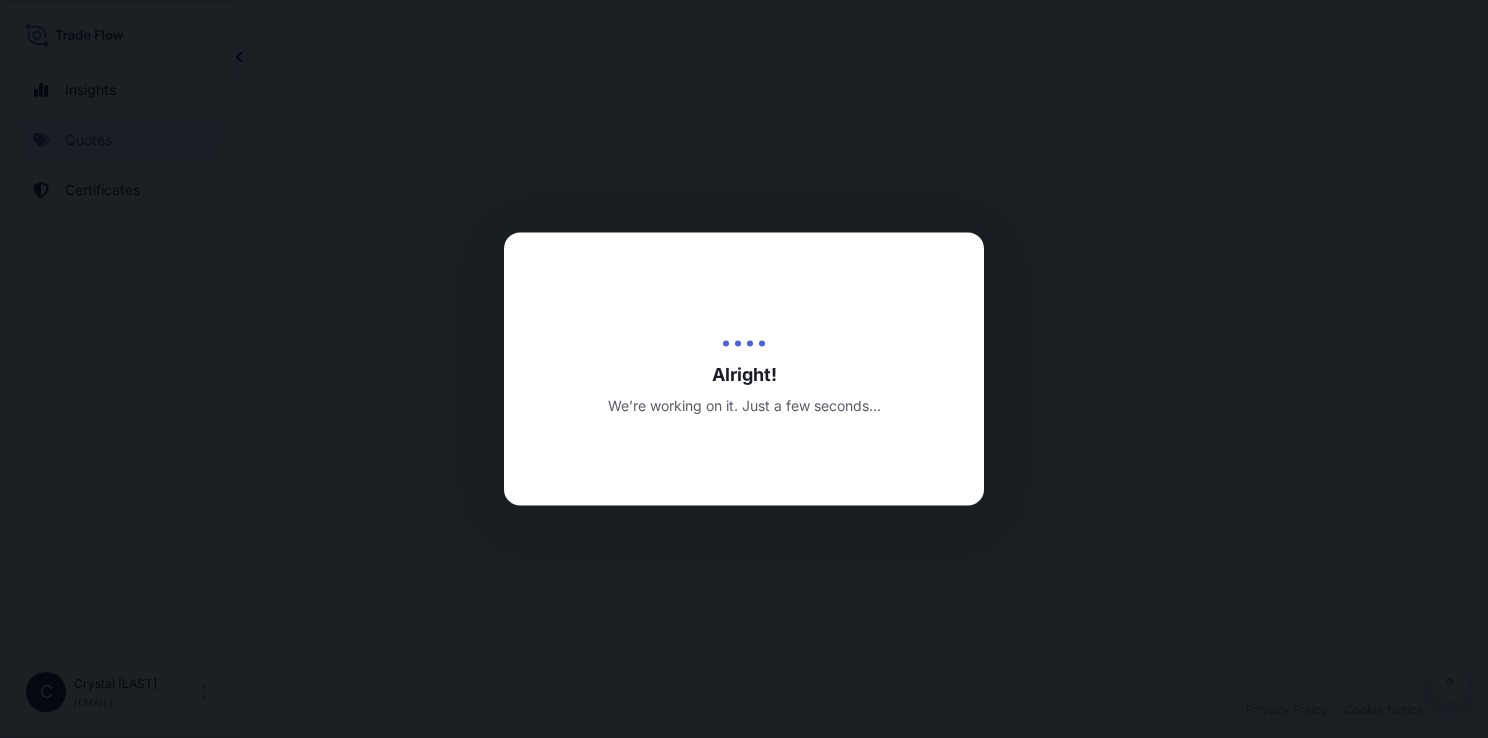 scroll, scrollTop: 0, scrollLeft: 0, axis: both 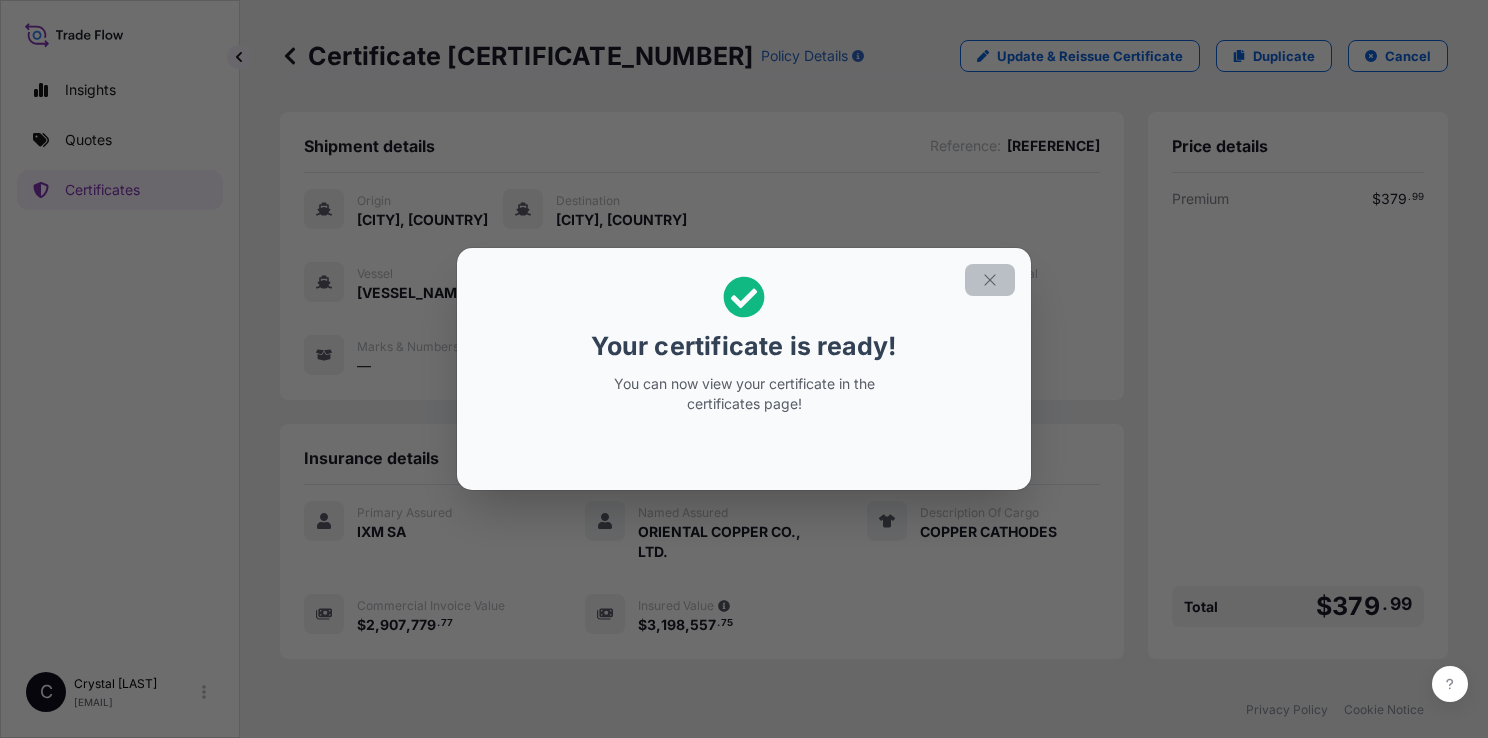 click 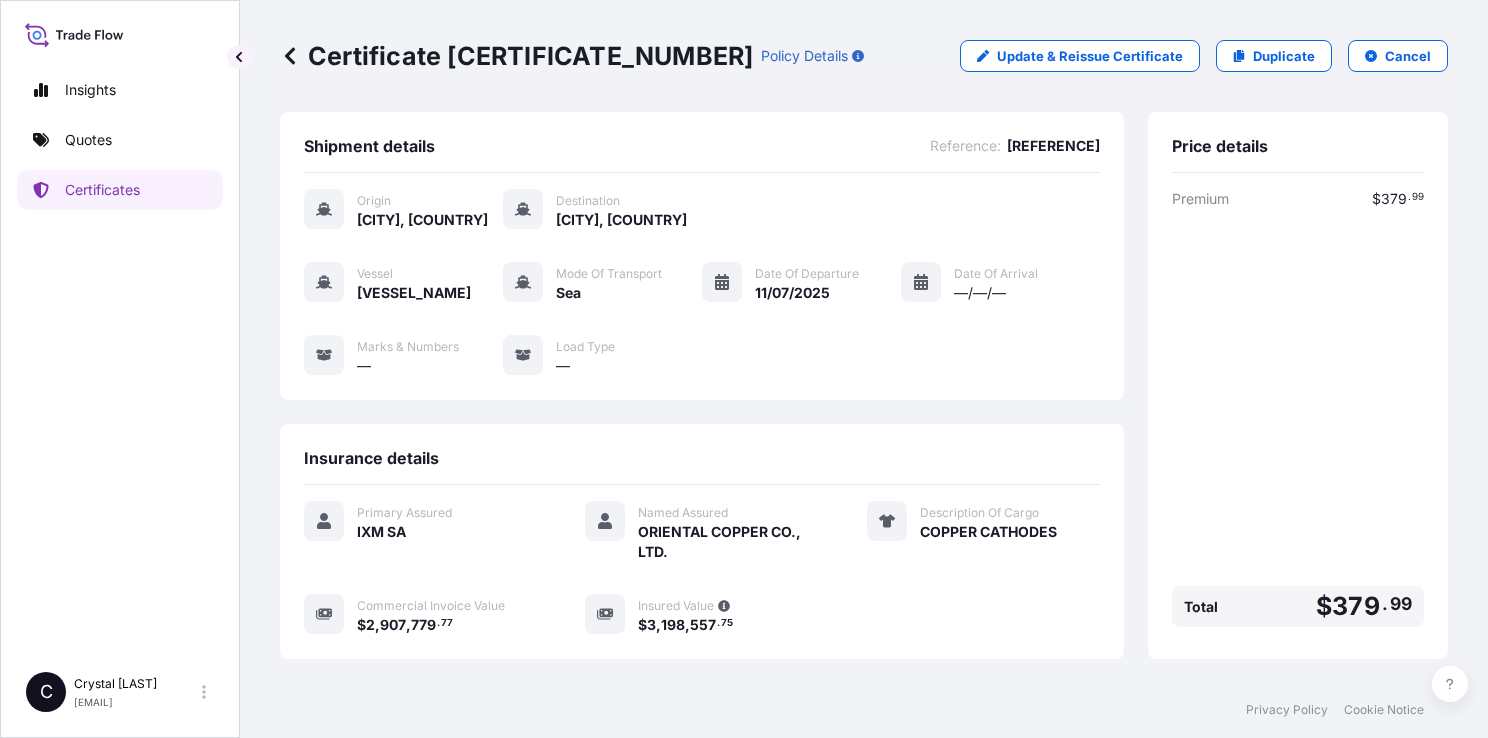 scroll, scrollTop: 201, scrollLeft: 0, axis: vertical 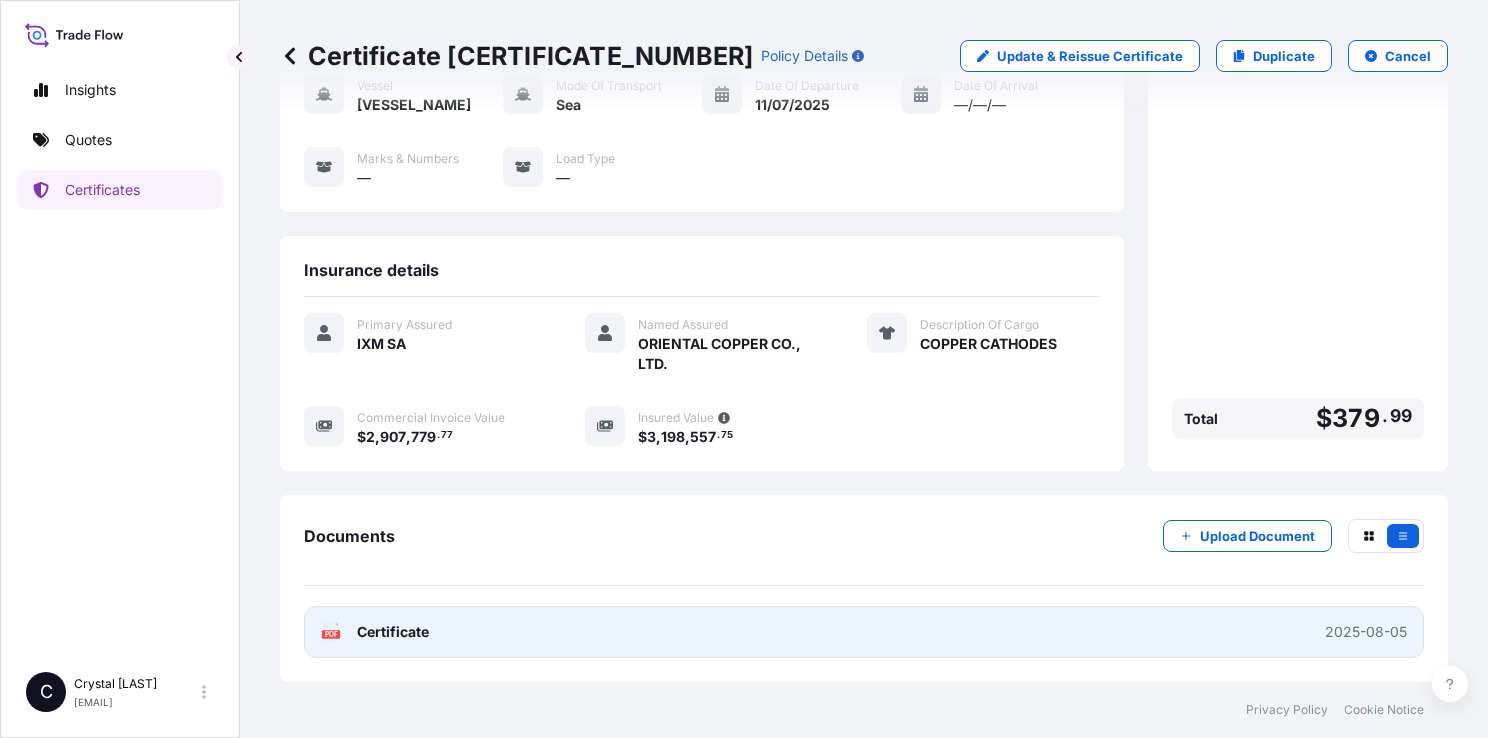 click on "Certificate" at bounding box center (393, 632) 